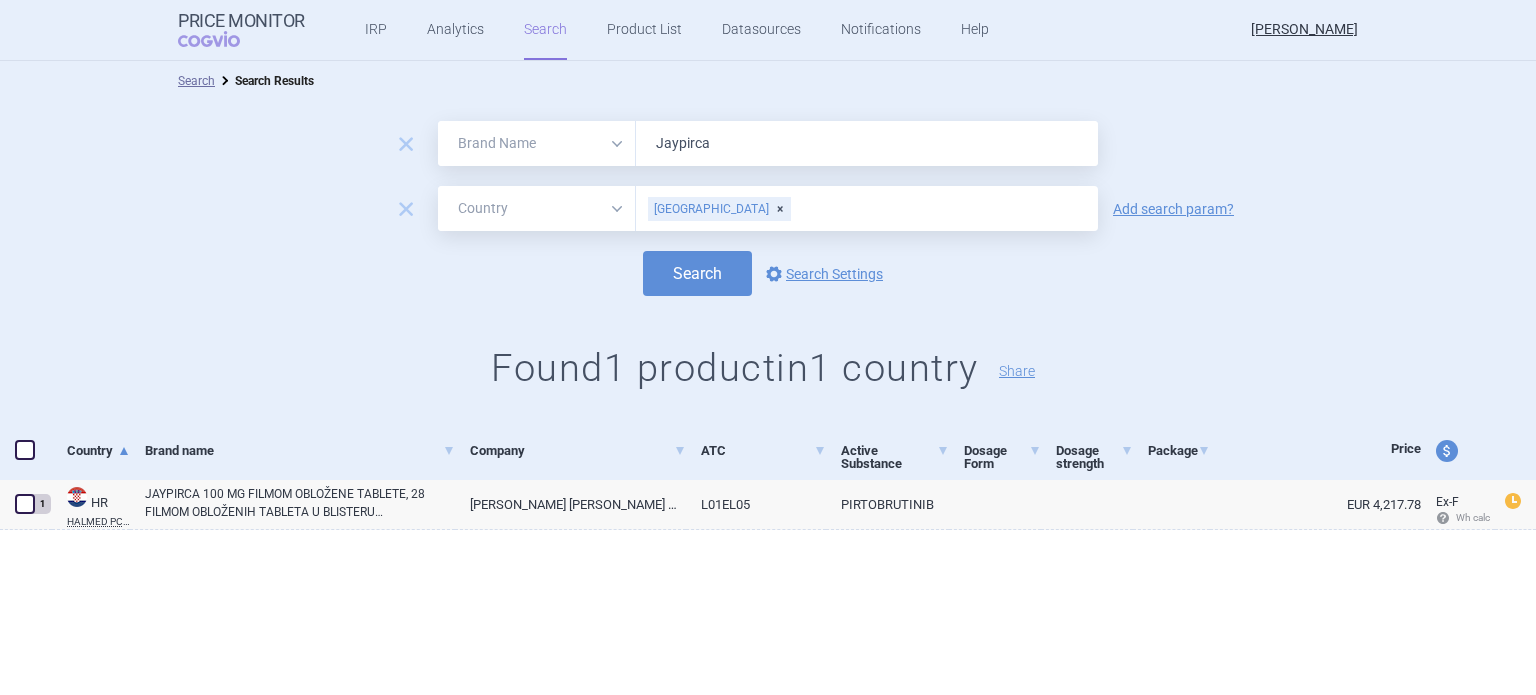 select on "brandName" 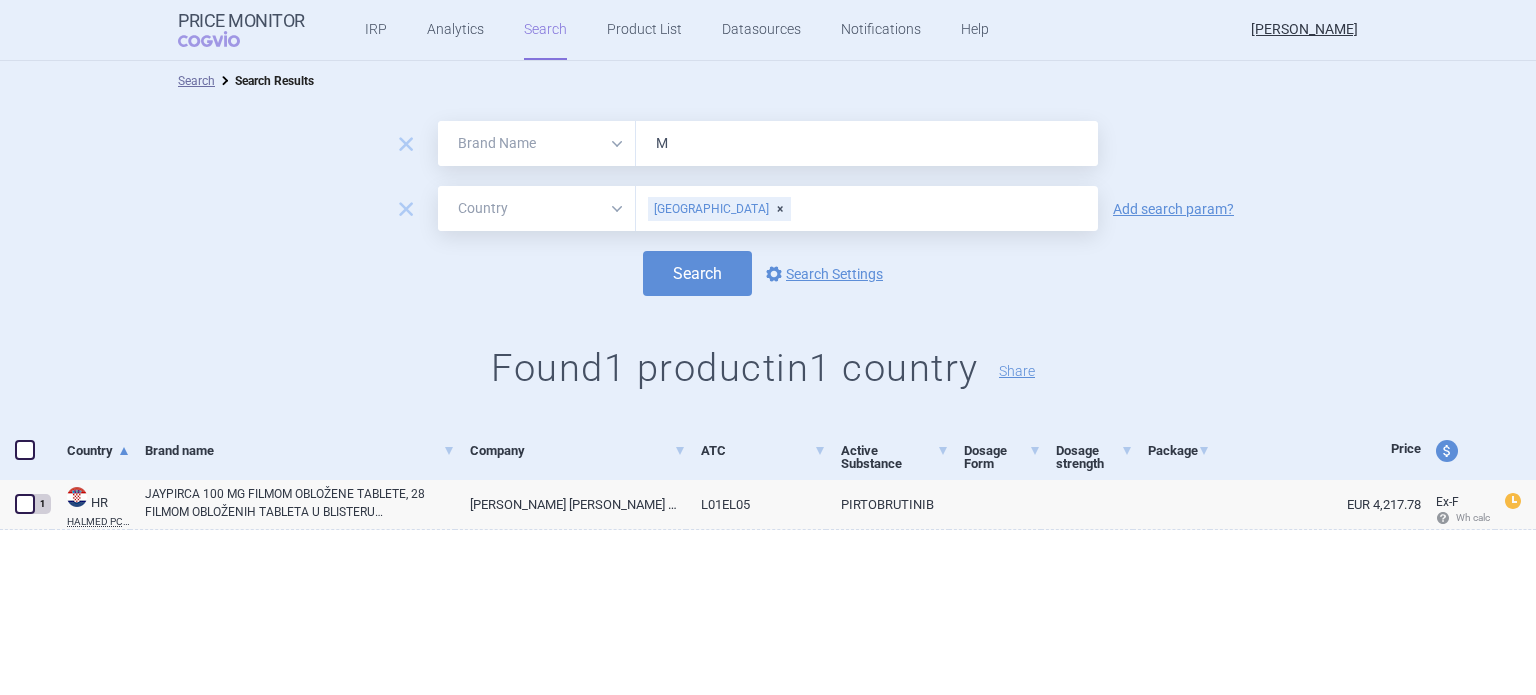 type on "Mounjaro" 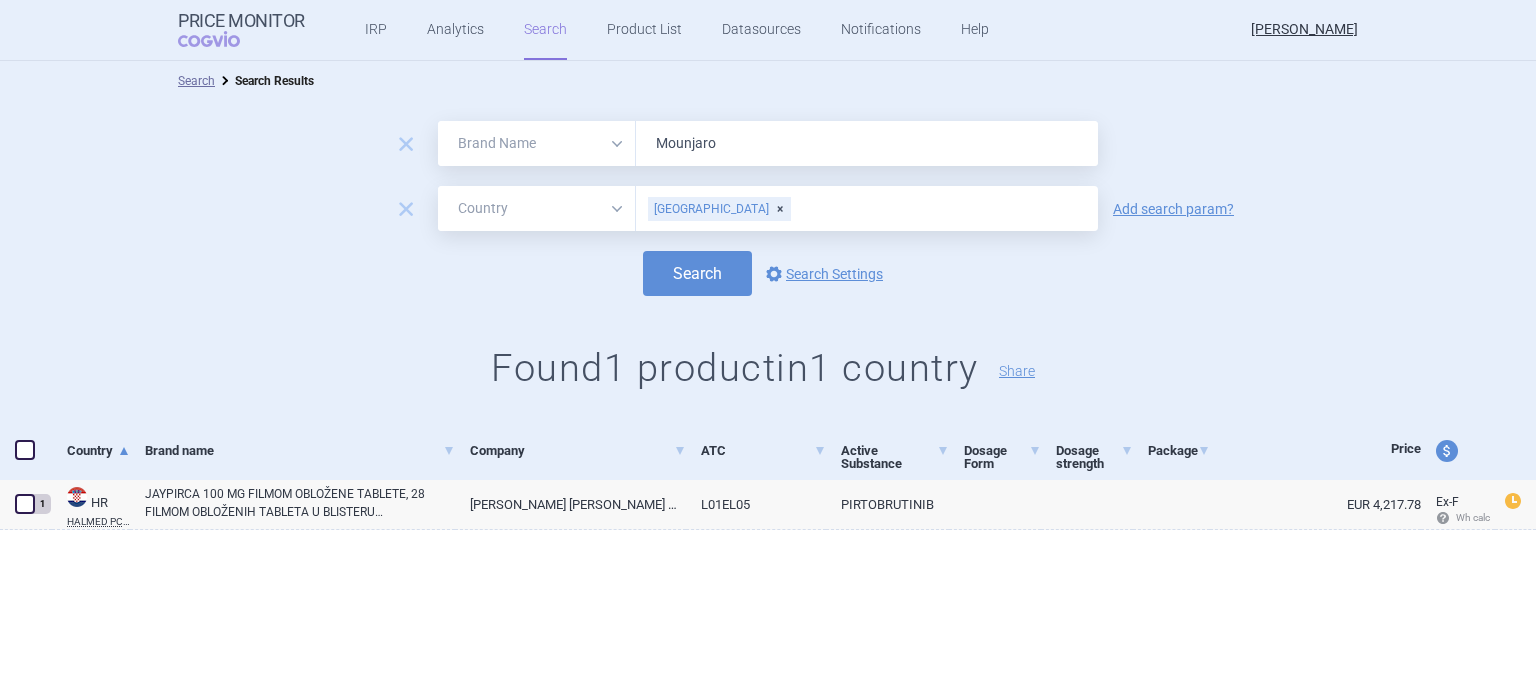 click on "[GEOGRAPHIC_DATA]" at bounding box center (719, 209) 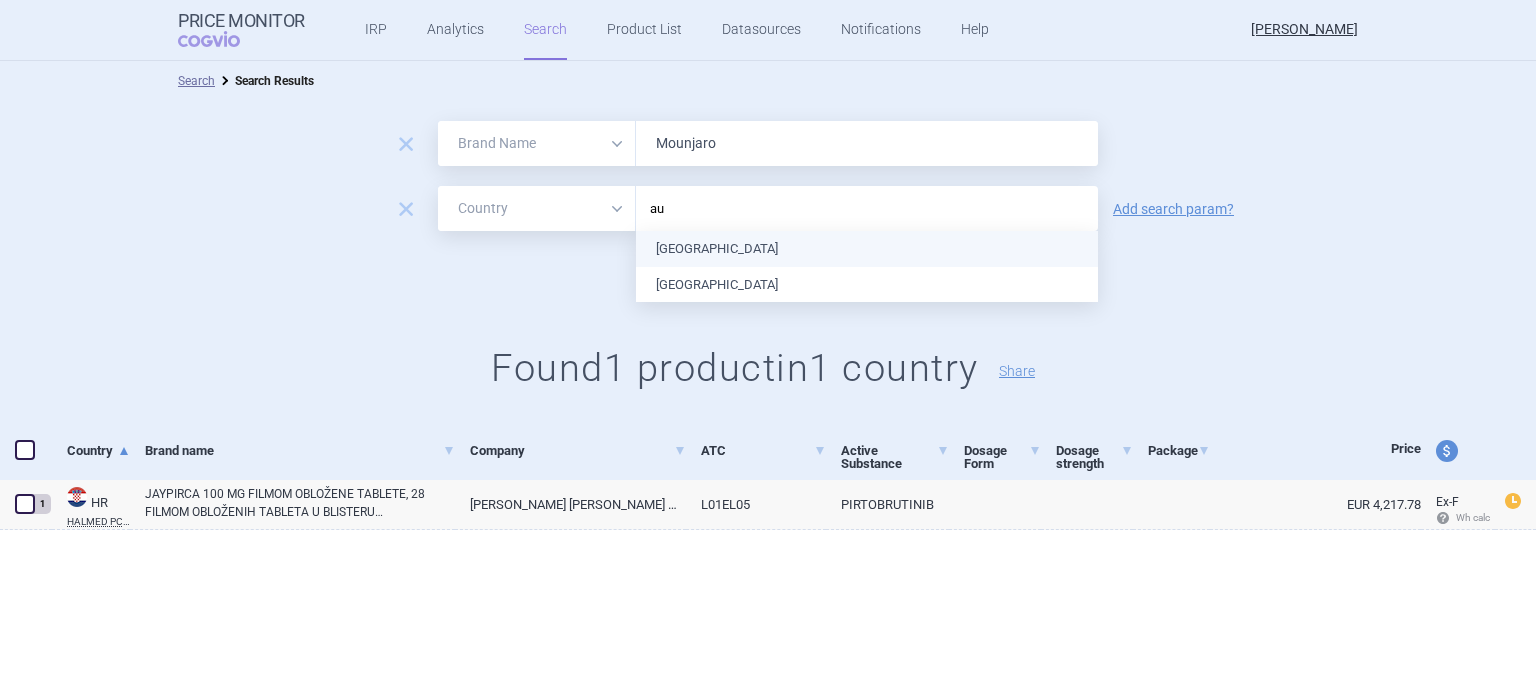 type on "aus" 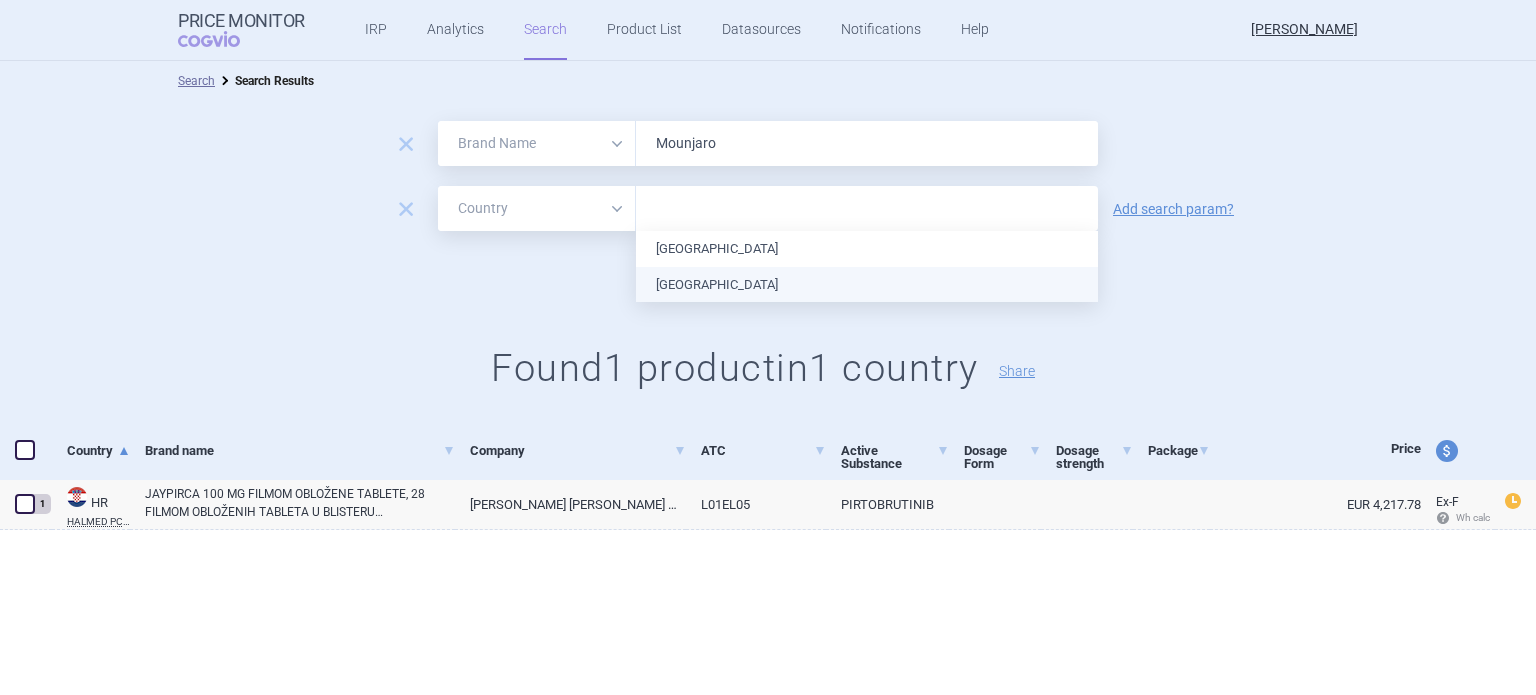 click on "Australia [GEOGRAPHIC_DATA]" at bounding box center [867, 266] 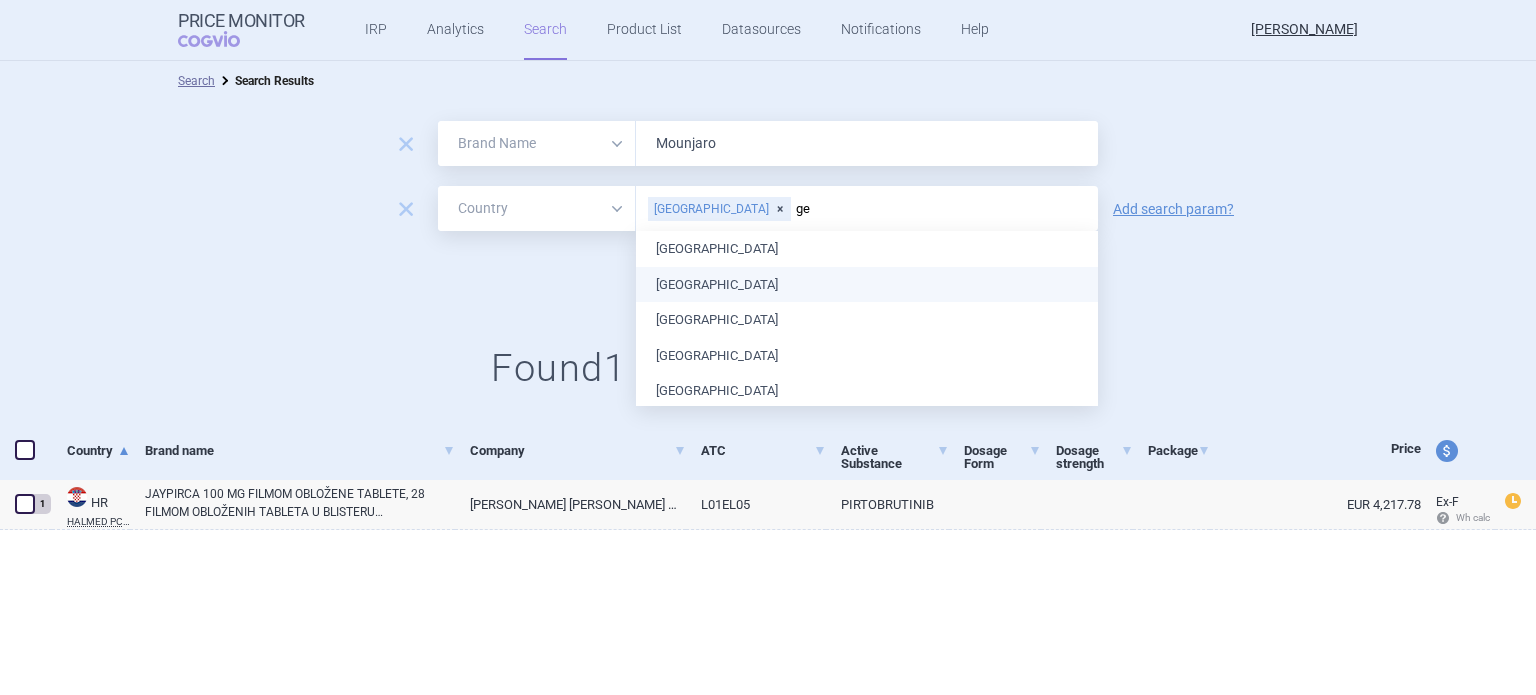 type on "ger" 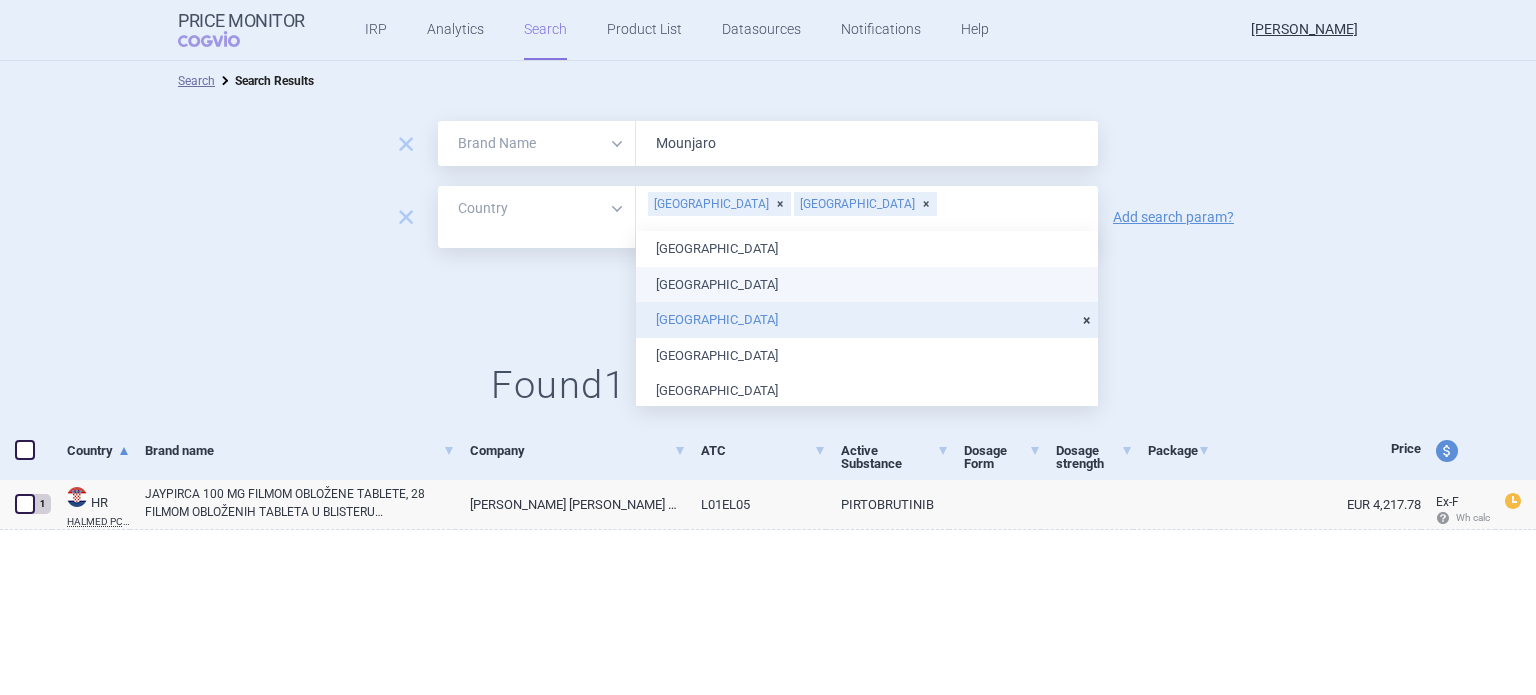 click on "[GEOGRAPHIC_DATA] [GEOGRAPHIC_DATA] [GEOGRAPHIC_DATA] [GEOGRAPHIC_DATA] [GEOGRAPHIC_DATA] [GEOGRAPHIC_DATA] [GEOGRAPHIC_DATA] [GEOGRAPHIC_DATA] [GEOGRAPHIC_DATA] [GEOGRAPHIC_DATA] [GEOGRAPHIC_DATA] [GEOGRAPHIC_DATA] [GEOGRAPHIC_DATA] [GEOGRAPHIC_DATA] [GEOGRAPHIC_DATA] [GEOGRAPHIC_DATA] [GEOGRAPHIC_DATA] [GEOGRAPHIC_DATA] [GEOGRAPHIC_DATA] [GEOGRAPHIC_DATA] [GEOGRAPHIC_DATA] [GEOGRAPHIC_DATA] [GEOGRAPHIC_DATA] [GEOGRAPHIC_DATA], Republic of [GEOGRAPHIC_DATA] [GEOGRAPHIC_DATA] [GEOGRAPHIC_DATA] [GEOGRAPHIC_DATA], [GEOGRAPHIC_DATA] [GEOGRAPHIC_DATA] [GEOGRAPHIC_DATA] [GEOGRAPHIC_DATA] [GEOGRAPHIC_DATA] [GEOGRAPHIC_DATA] [GEOGRAPHIC_DATA] [GEOGRAPHIC_DATA] [GEOGRAPHIC_DATA] [GEOGRAPHIC_DATA] [GEOGRAPHIC_DATA] [GEOGRAPHIC_DATA] [GEOGRAPHIC_DATA] [GEOGRAPHIC_DATA] [GEOGRAPHIC_DATA]" at bounding box center [867, 978] 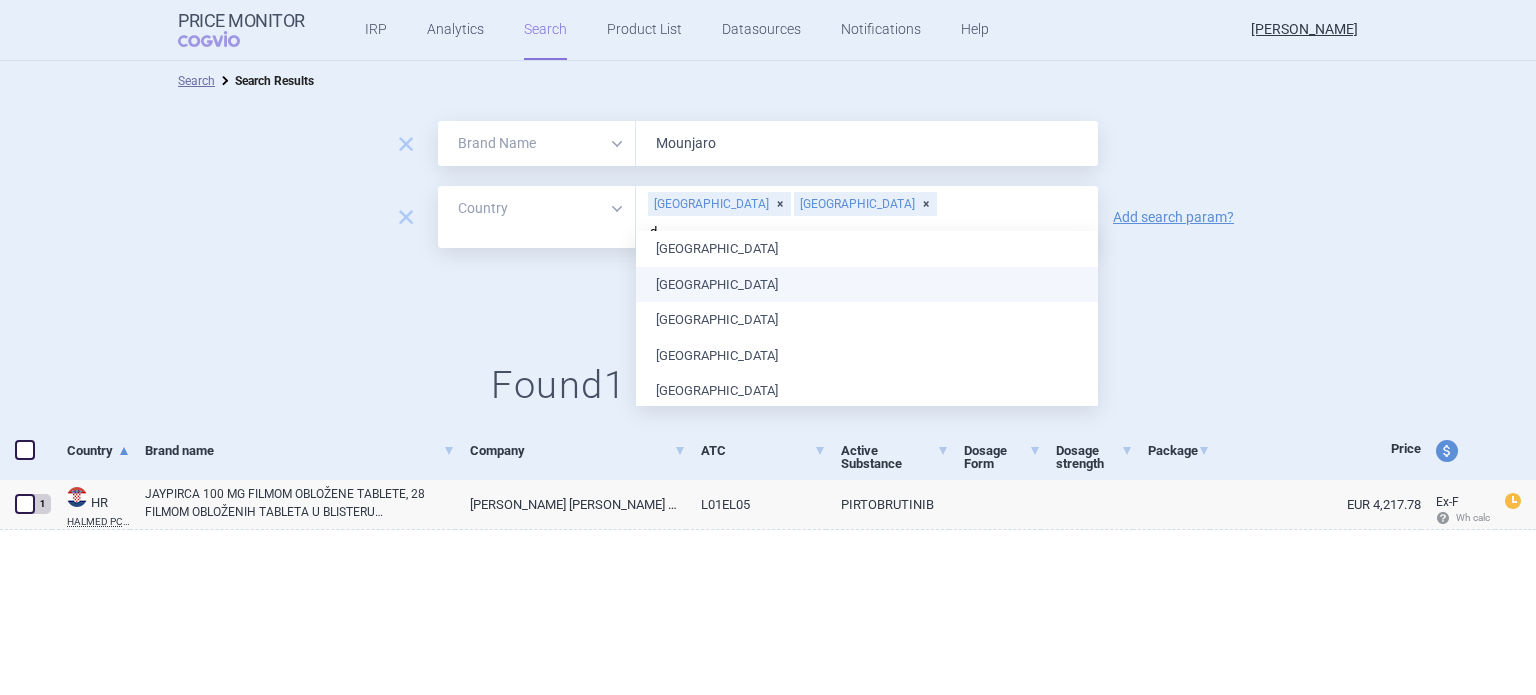 type on "de" 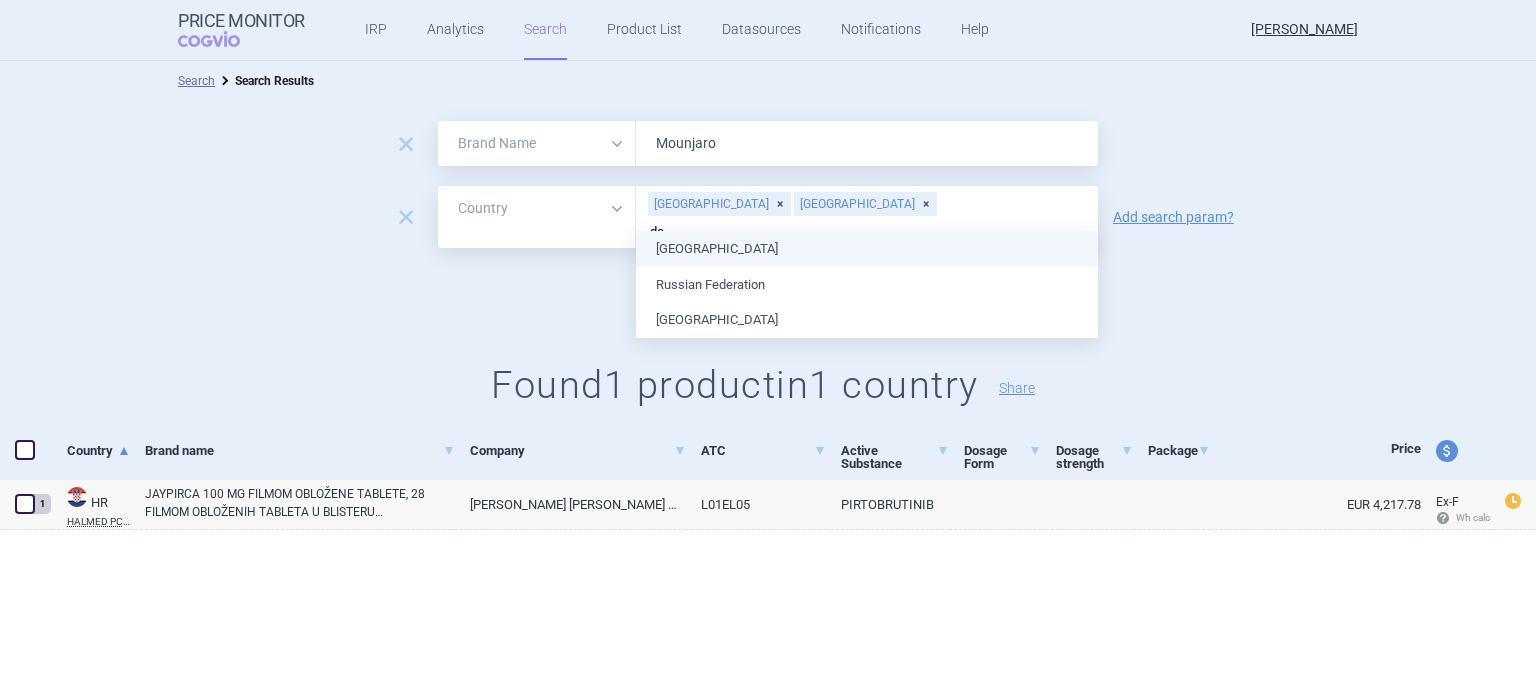 type 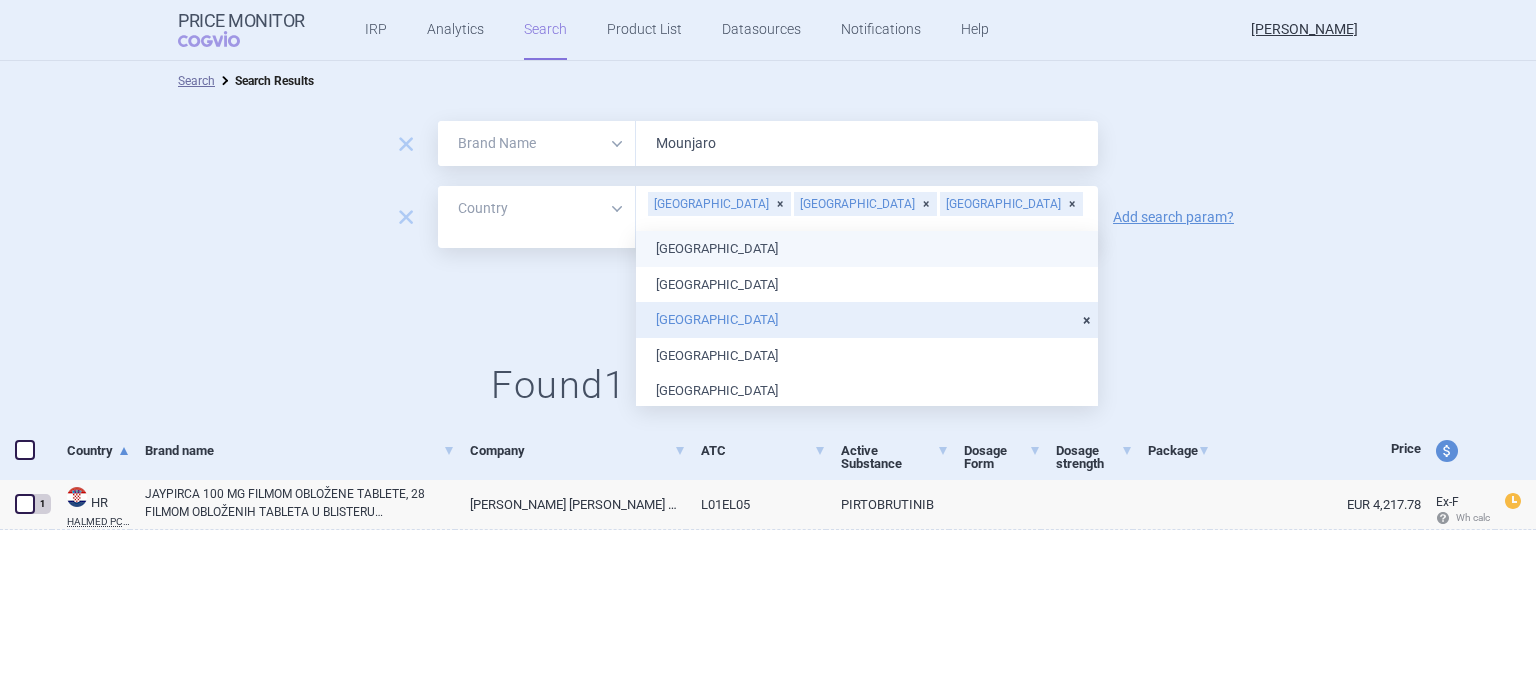 click on "[GEOGRAPHIC_DATA] [GEOGRAPHIC_DATA] [GEOGRAPHIC_DATA] [GEOGRAPHIC_DATA] [GEOGRAPHIC_DATA] [GEOGRAPHIC_DATA] [GEOGRAPHIC_DATA] [GEOGRAPHIC_DATA] [GEOGRAPHIC_DATA] [GEOGRAPHIC_DATA] [GEOGRAPHIC_DATA] [GEOGRAPHIC_DATA] [GEOGRAPHIC_DATA] [GEOGRAPHIC_DATA] [GEOGRAPHIC_DATA] [GEOGRAPHIC_DATA] [GEOGRAPHIC_DATA] [GEOGRAPHIC_DATA] [GEOGRAPHIC_DATA] [GEOGRAPHIC_DATA] [GEOGRAPHIC_DATA] [GEOGRAPHIC_DATA] [GEOGRAPHIC_DATA] [GEOGRAPHIC_DATA], Republic of [GEOGRAPHIC_DATA] [GEOGRAPHIC_DATA] [GEOGRAPHIC_DATA] [GEOGRAPHIC_DATA], [GEOGRAPHIC_DATA] [GEOGRAPHIC_DATA] [GEOGRAPHIC_DATA] [GEOGRAPHIC_DATA] [GEOGRAPHIC_DATA] [GEOGRAPHIC_DATA] [GEOGRAPHIC_DATA] [GEOGRAPHIC_DATA] [GEOGRAPHIC_DATA] [GEOGRAPHIC_DATA] [GEOGRAPHIC_DATA] [GEOGRAPHIC_DATA] [GEOGRAPHIC_DATA] [GEOGRAPHIC_DATA] [GEOGRAPHIC_DATA]" at bounding box center [867, 978] 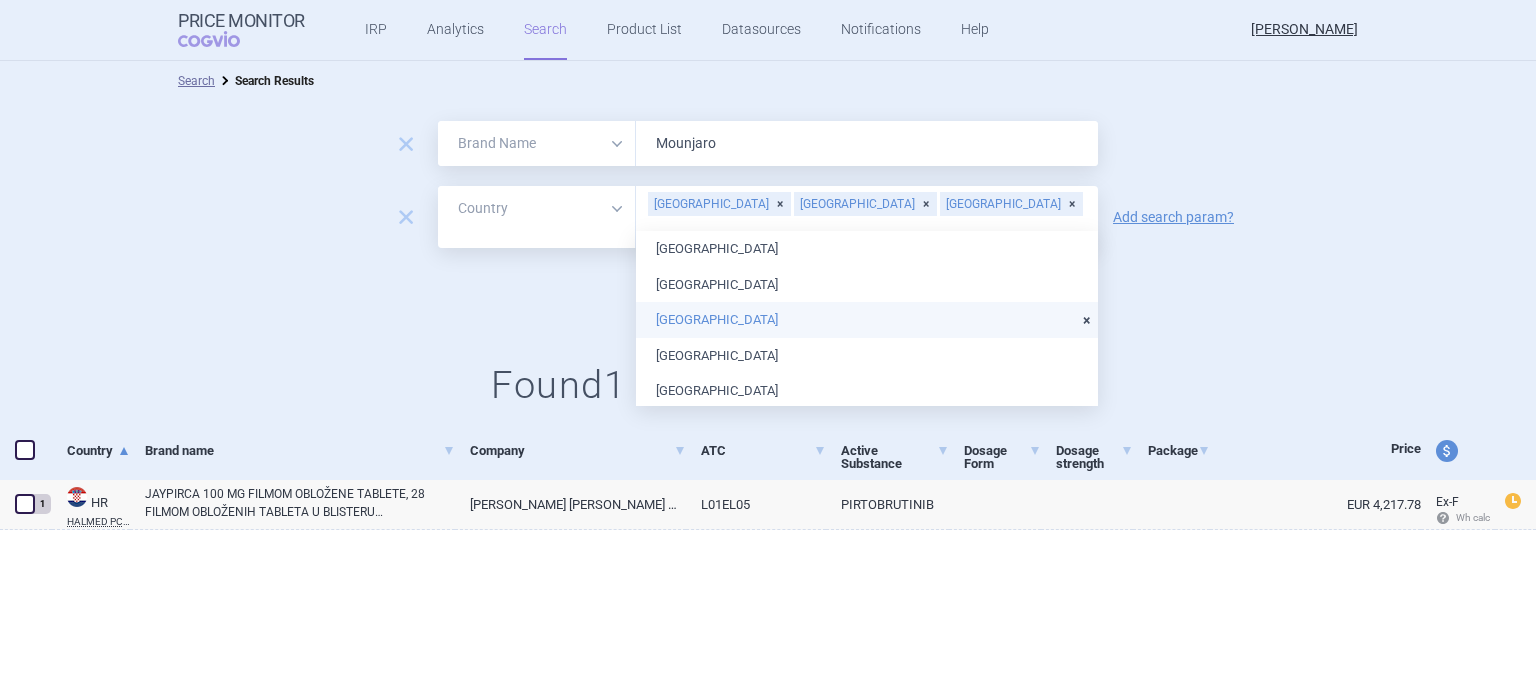 click on "remove All Brand Name ATC Company Active Substance Country Newer than [PERSON_NAME] remove All Brand Name ATC Company Active Substance Country Newer than [GEOGRAPHIC_DATA] [GEOGRAPHIC_DATA] [GEOGRAPHIC_DATA] Add search param? Search options Search Settings Found  1   product  in  1   country   Share" at bounding box center (768, 270) 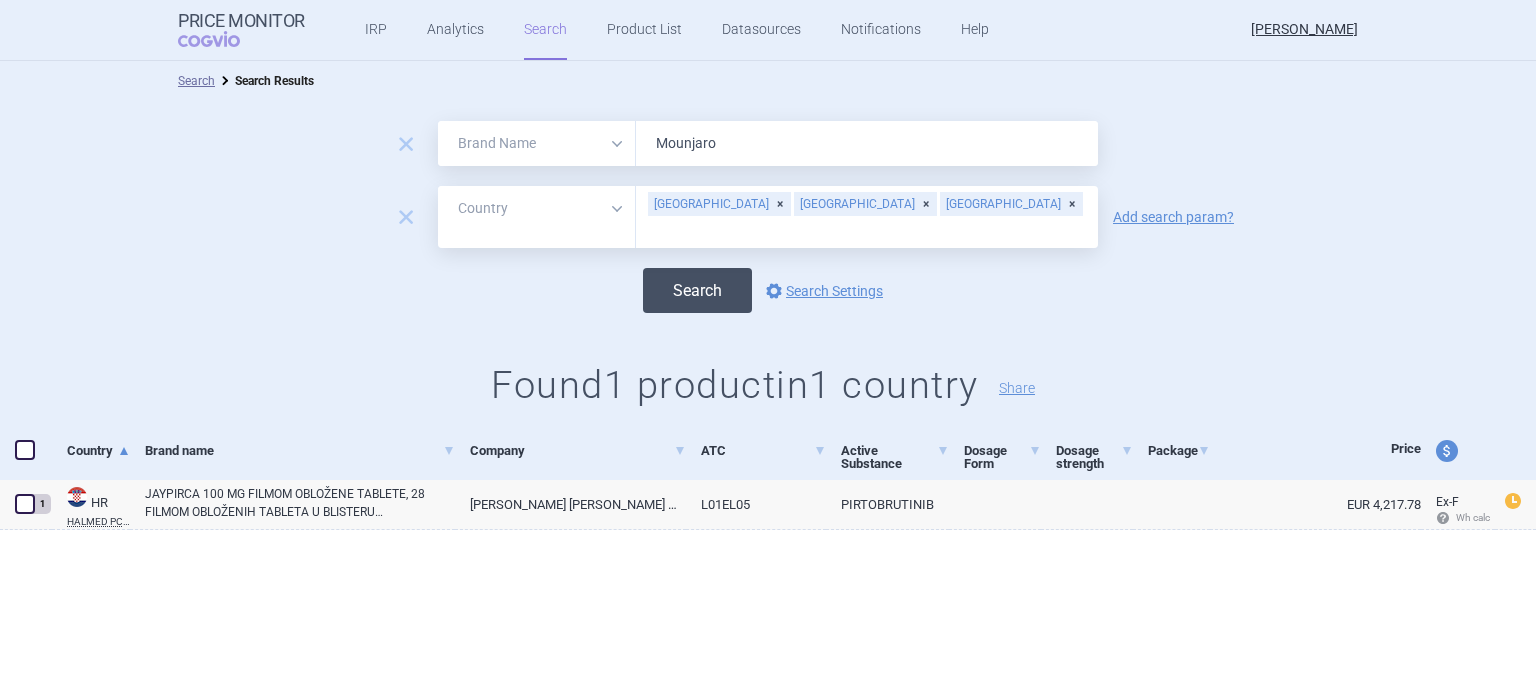 click on "Search" at bounding box center (697, 290) 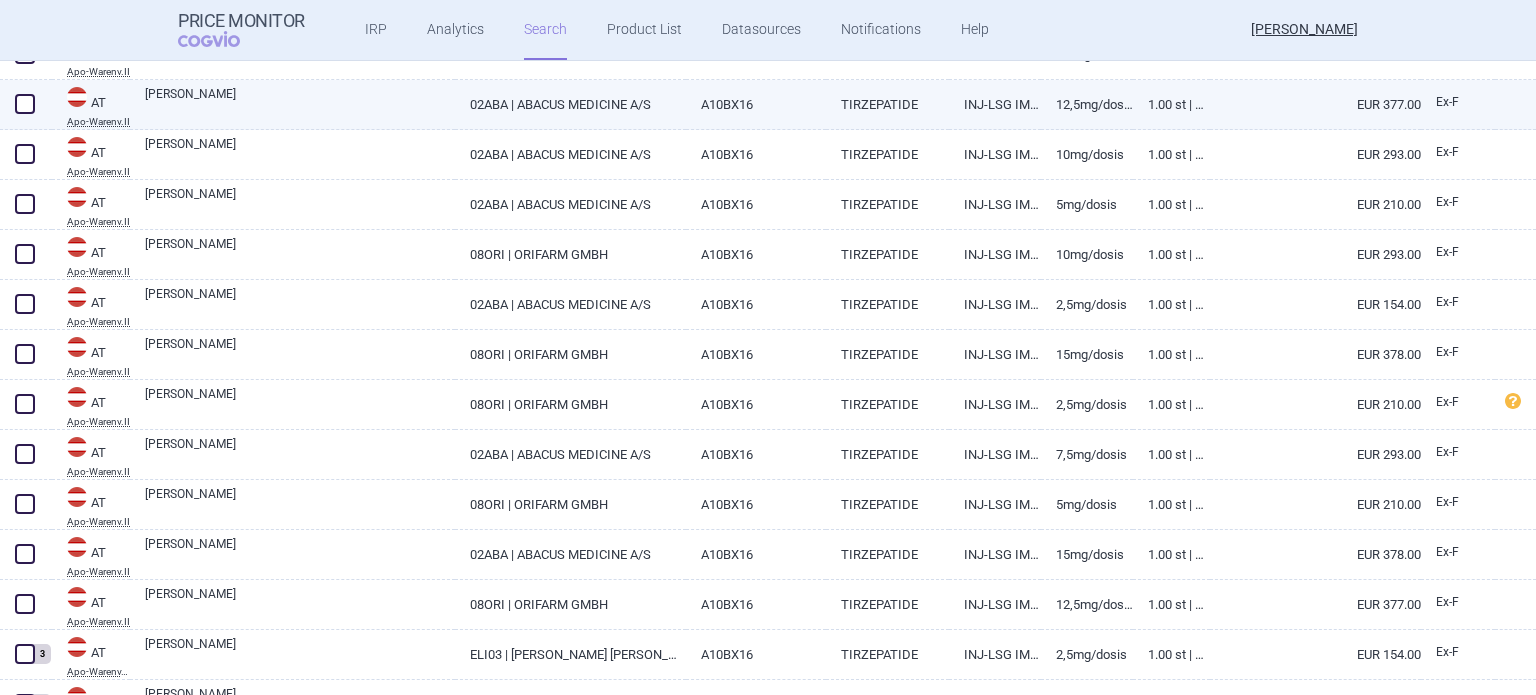 scroll, scrollTop: 800, scrollLeft: 0, axis: vertical 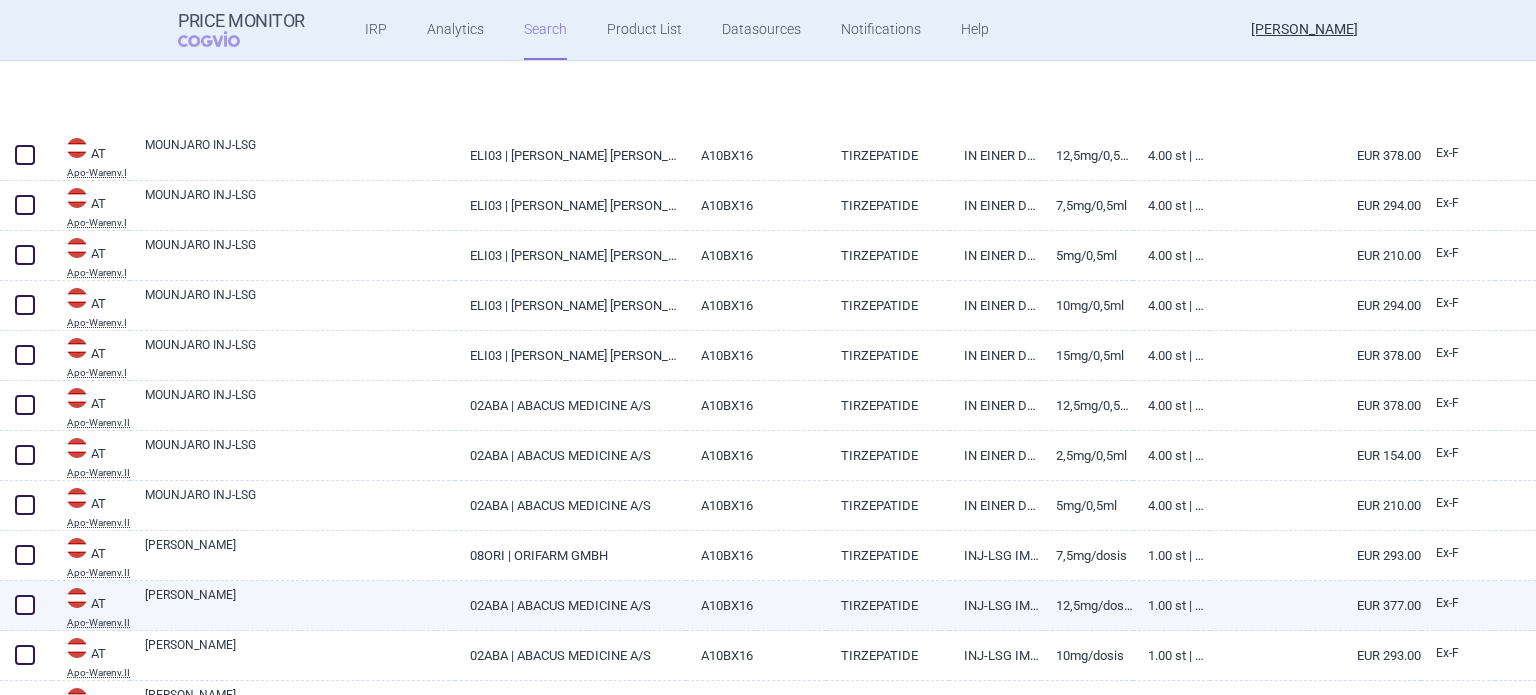 select on "brandName" 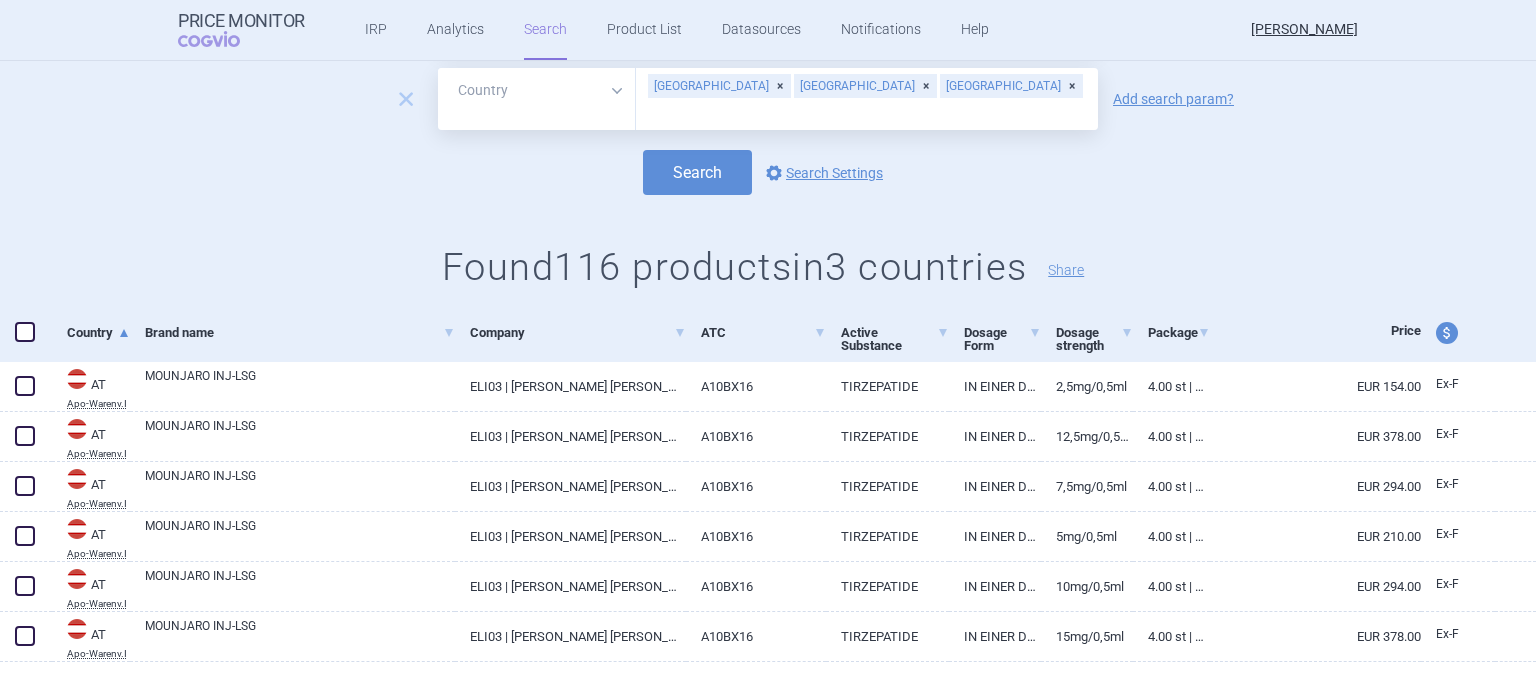 scroll, scrollTop: 0, scrollLeft: 0, axis: both 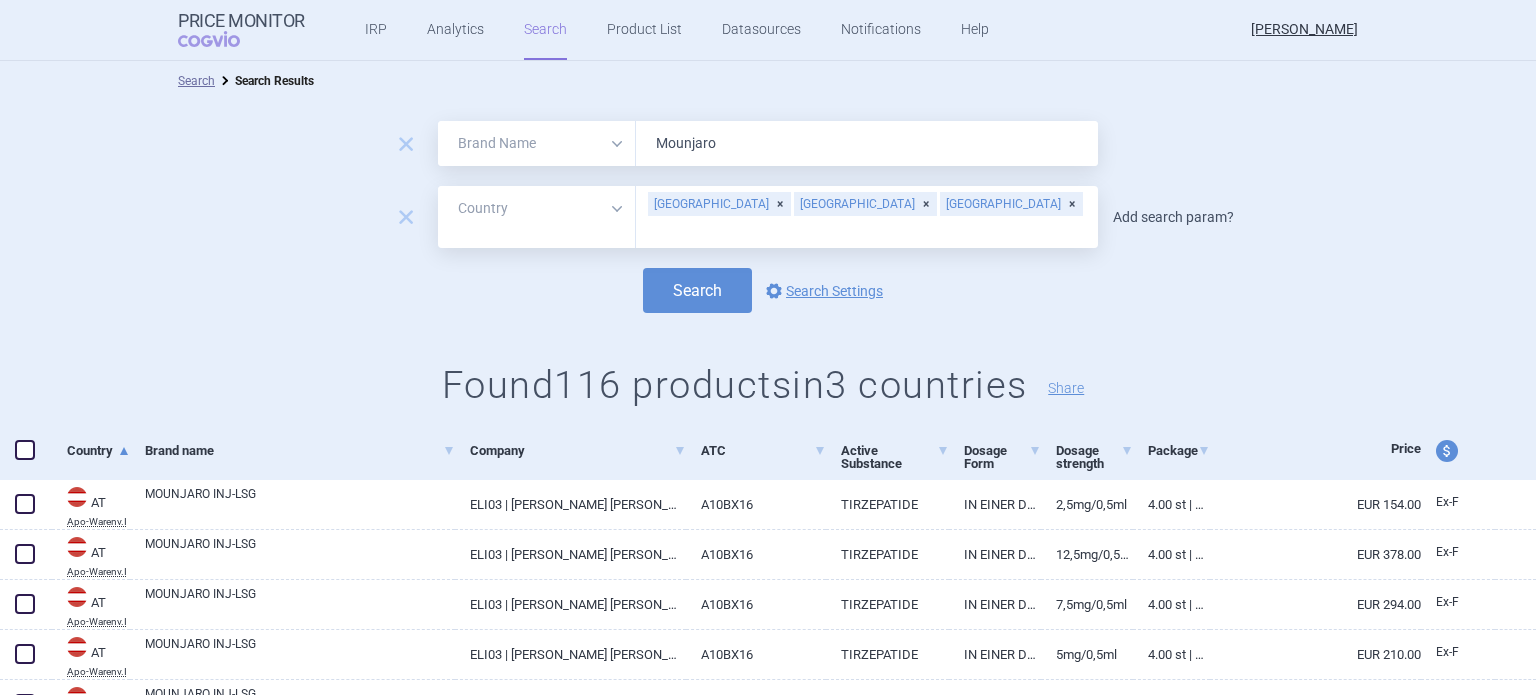 click on "Add search param?" at bounding box center [1173, 217] 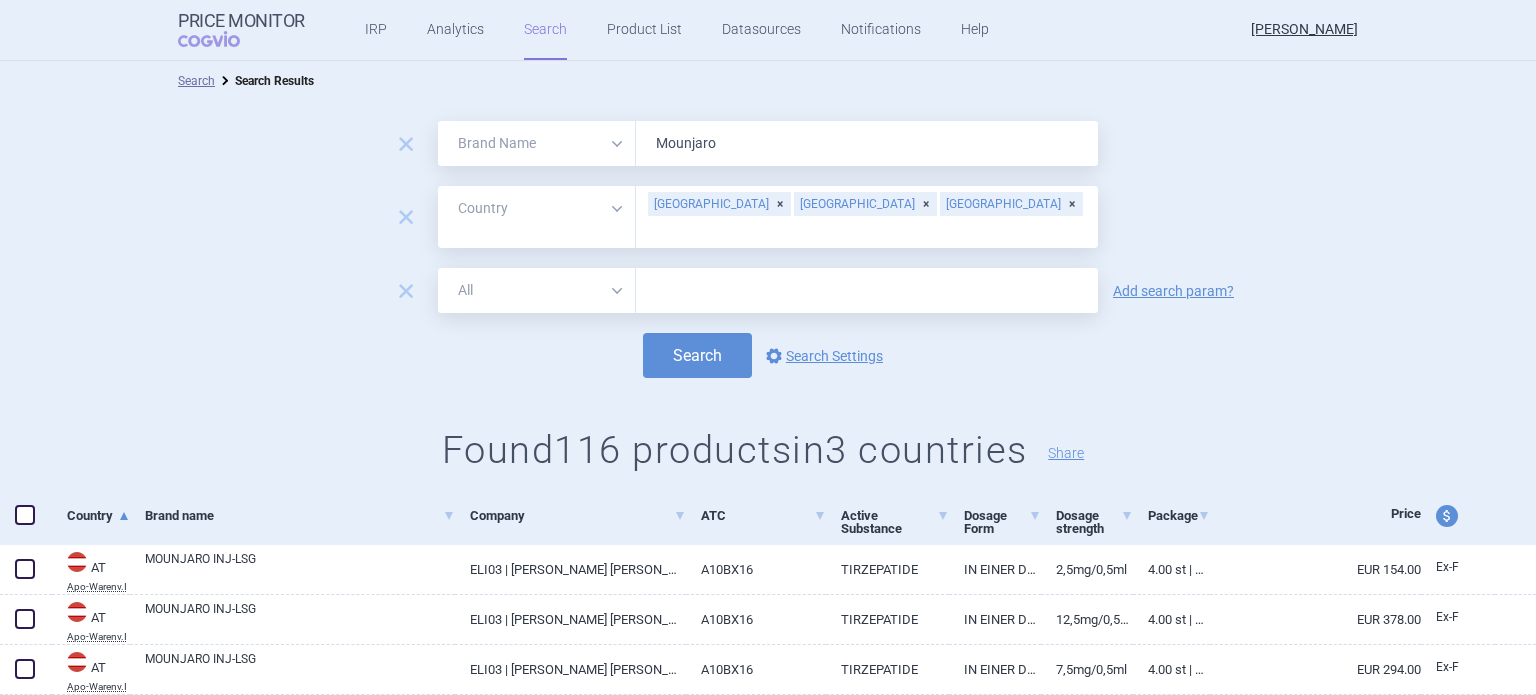 click on "All Brand Name ATC Company Active Substance Country Newer than" at bounding box center [537, 290] 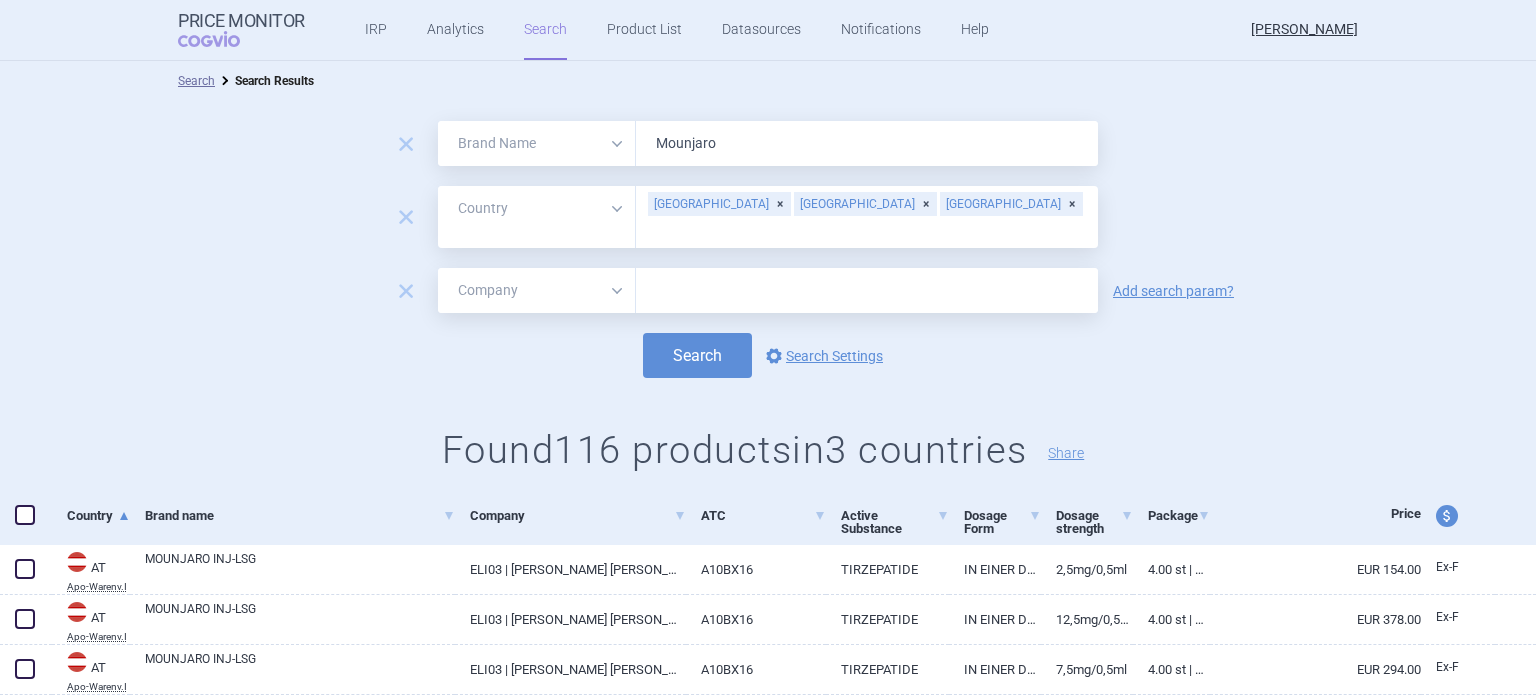 click on "All Brand Name ATC Company Active Substance Country Newer than" at bounding box center [537, 290] 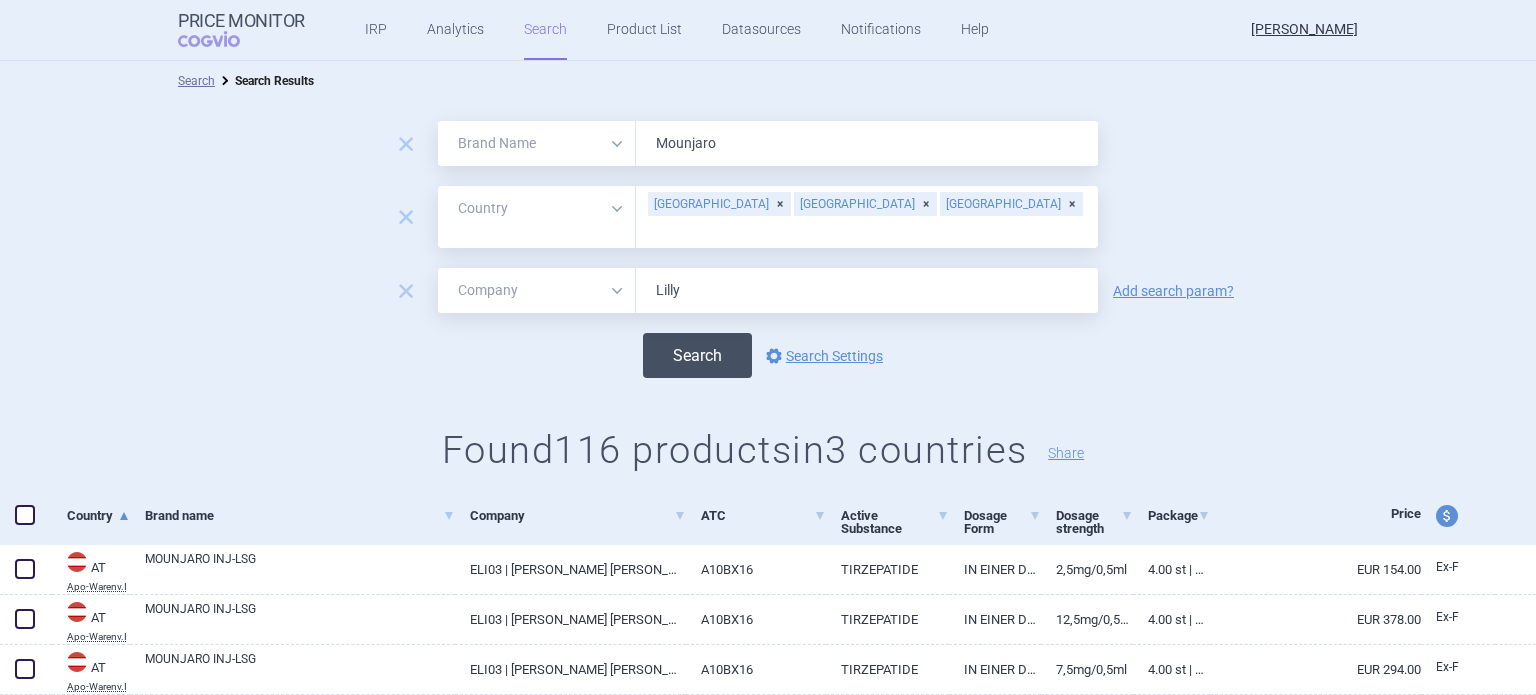 click on "Search" at bounding box center [697, 355] 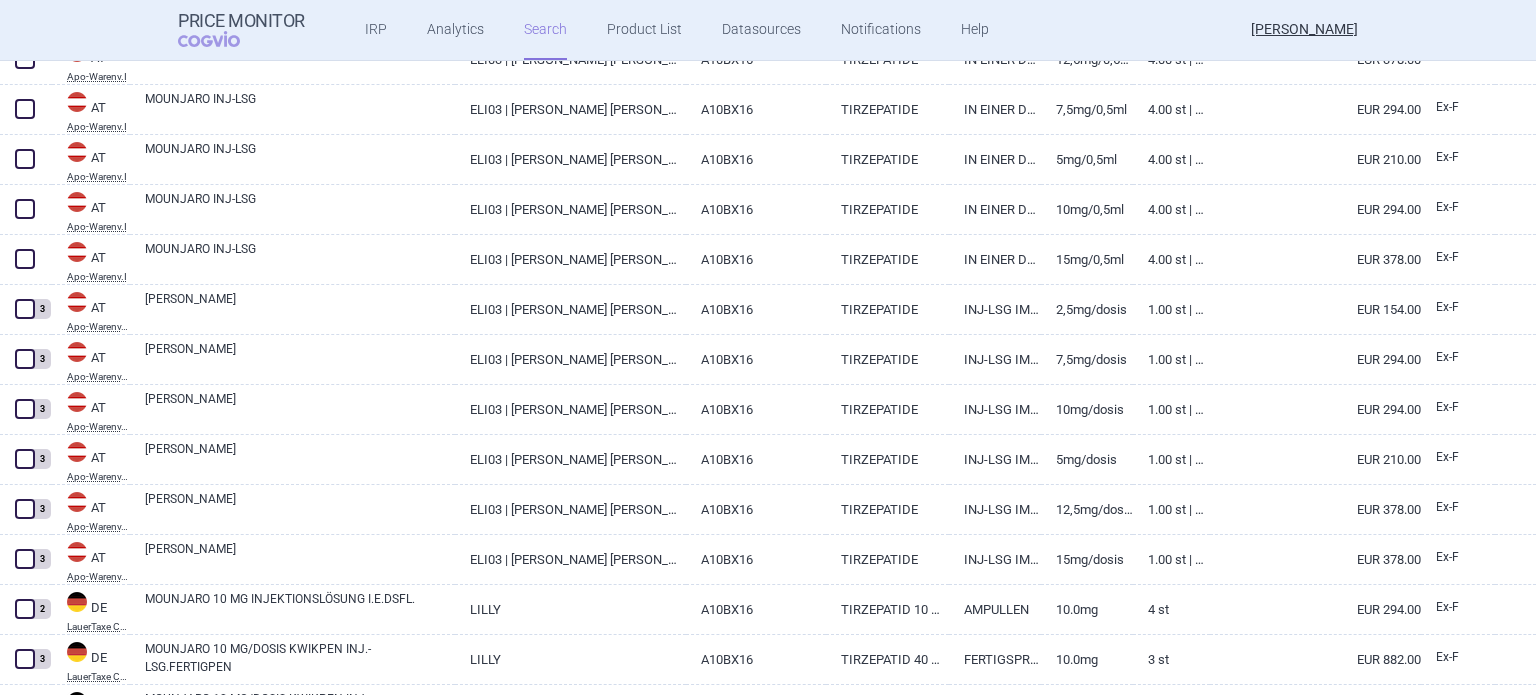 scroll, scrollTop: 600, scrollLeft: 0, axis: vertical 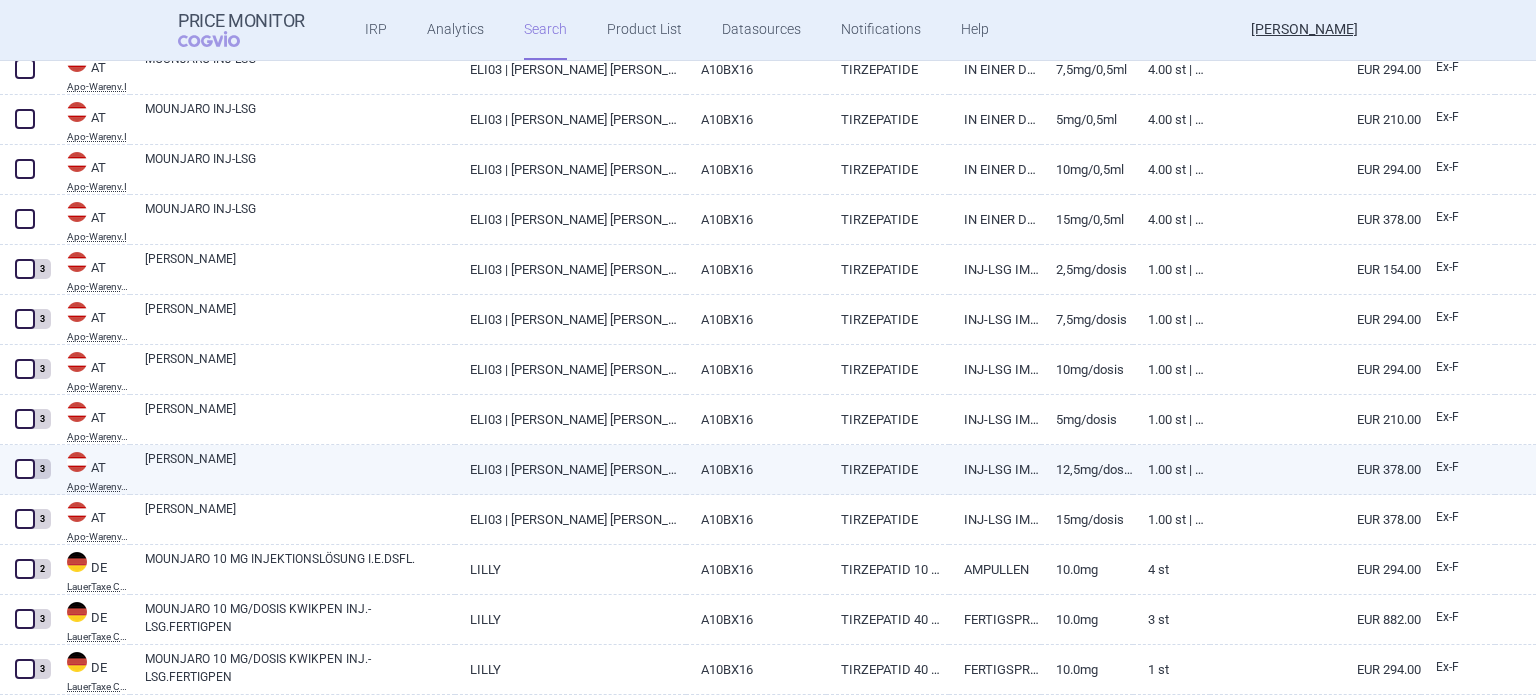 click on "1.00 ST | Stück" at bounding box center (1171, 469) 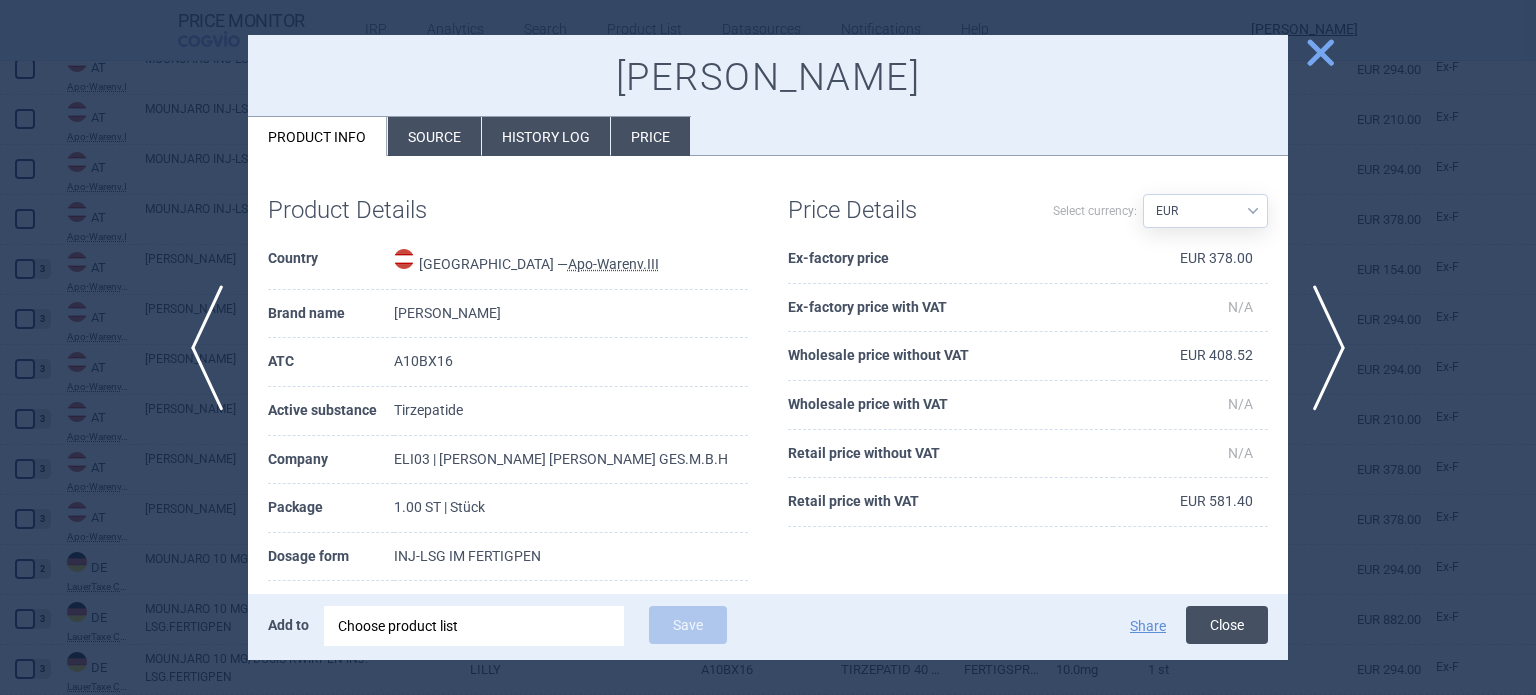 click on "Close" at bounding box center (1227, 625) 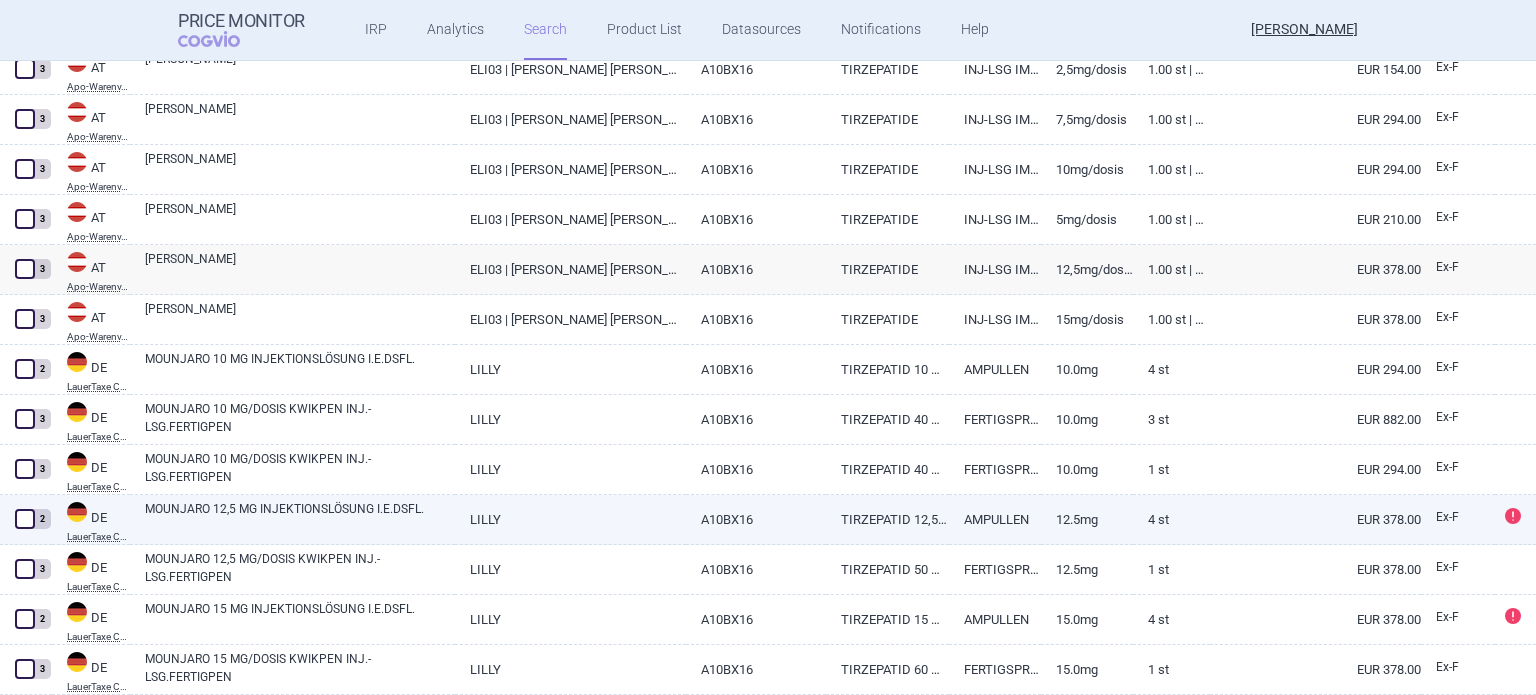 scroll, scrollTop: 900, scrollLeft: 0, axis: vertical 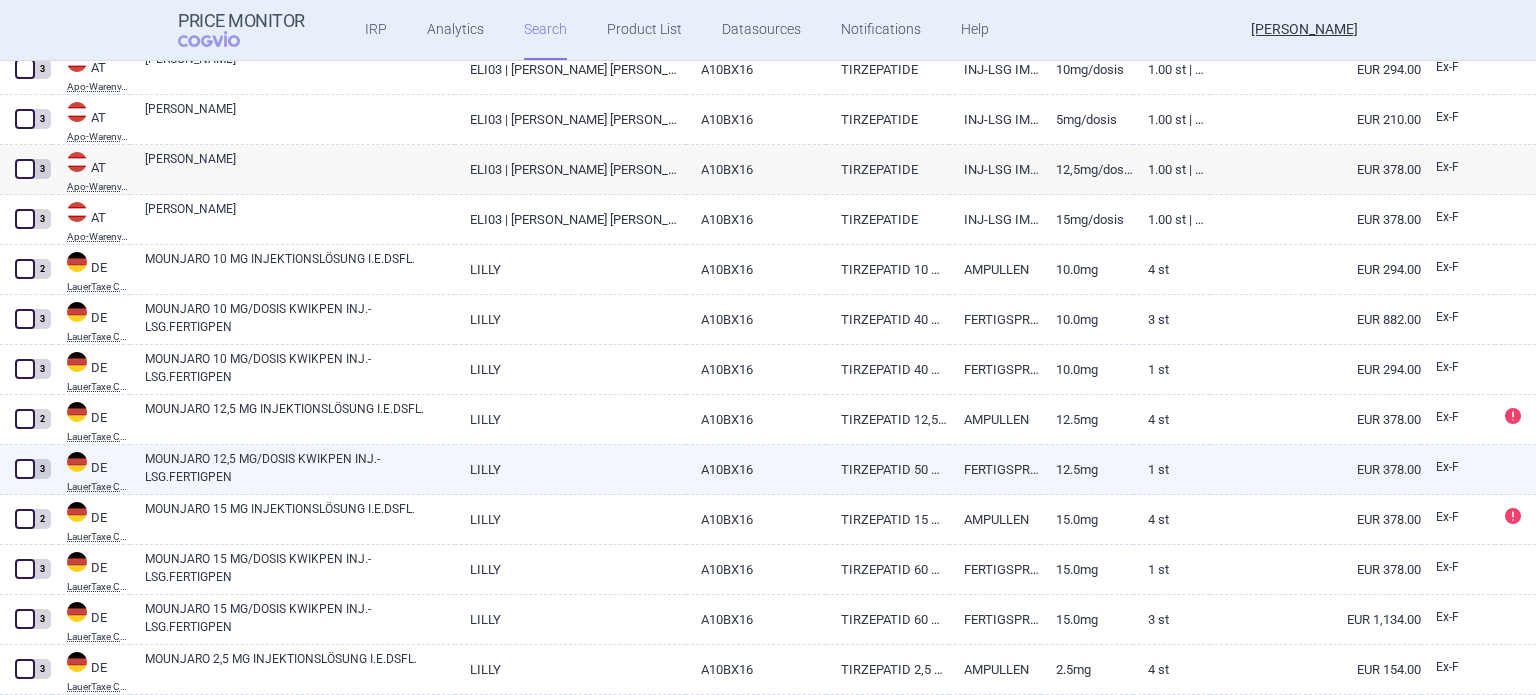 click on "12.5mg" at bounding box center [1087, 469] 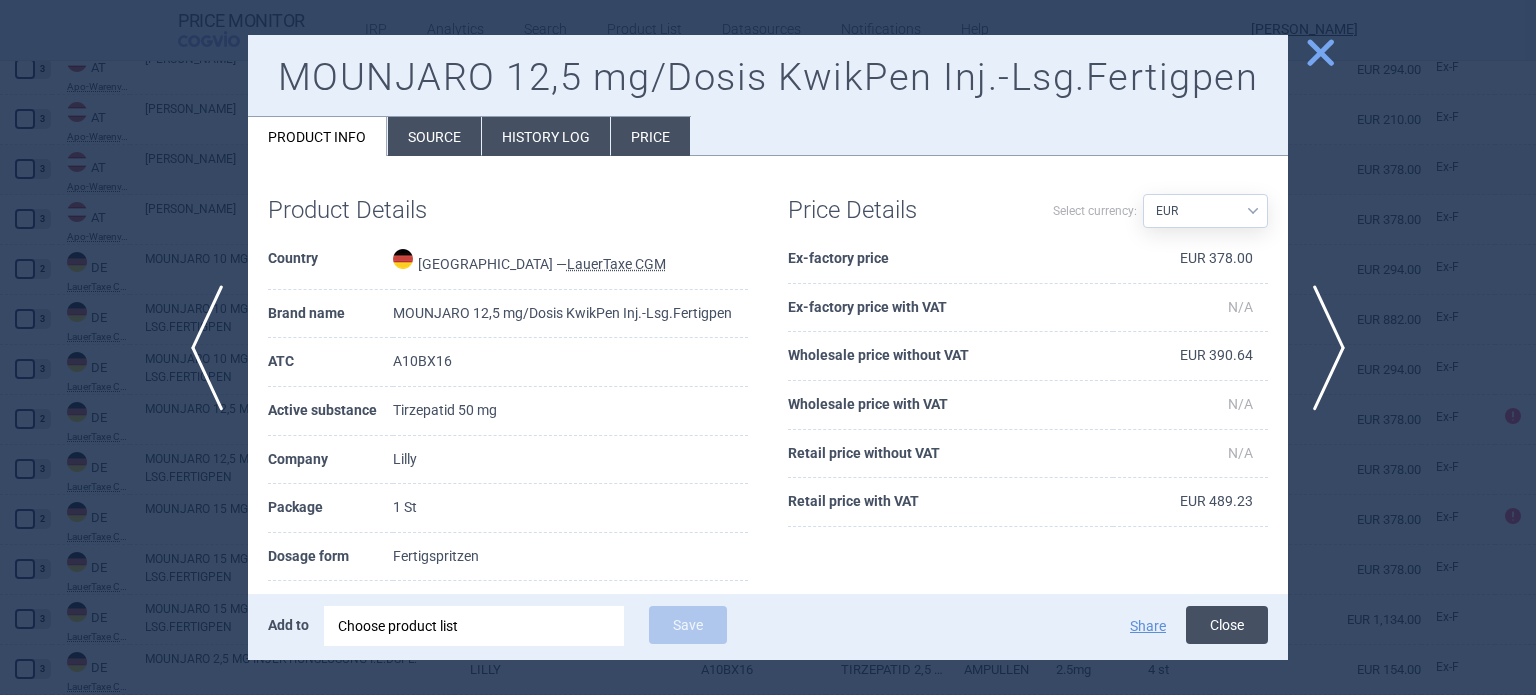 click on "Close" at bounding box center (1227, 625) 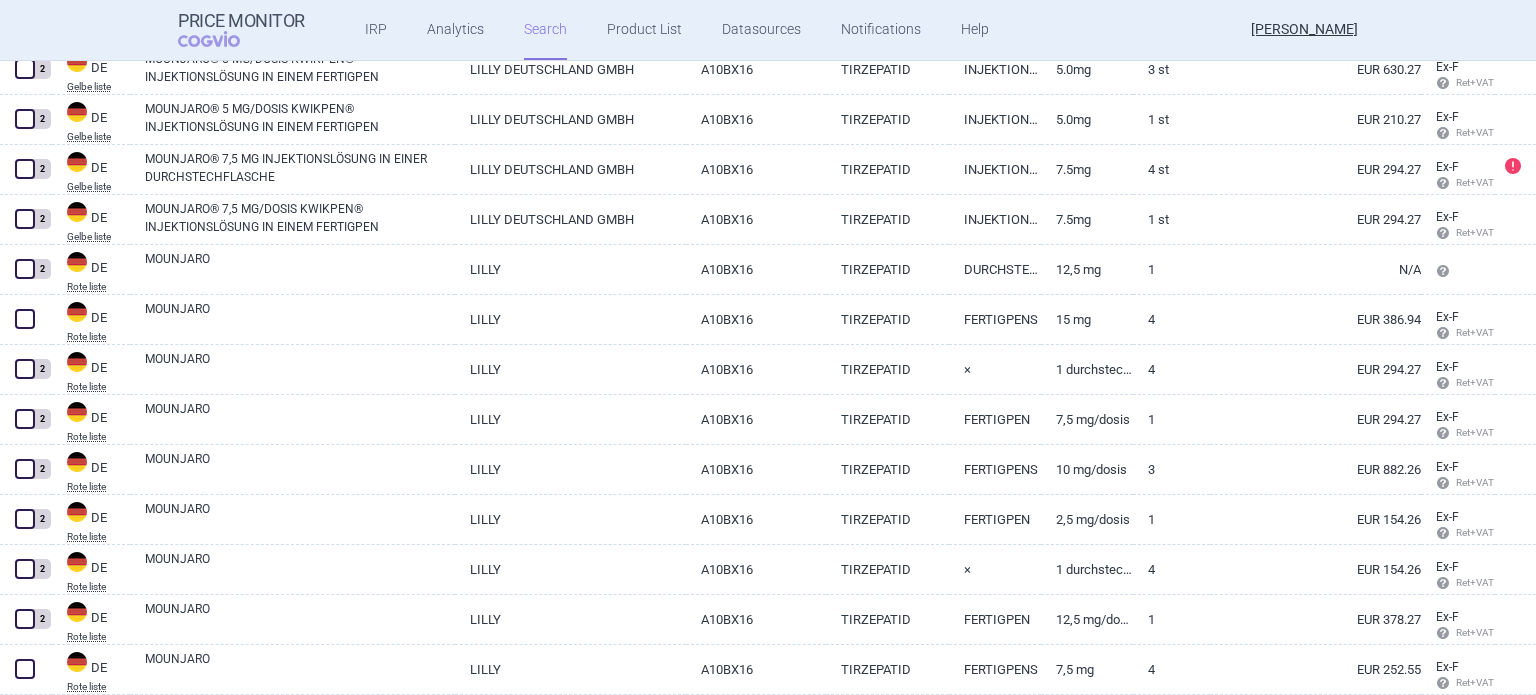 scroll, scrollTop: 2600, scrollLeft: 0, axis: vertical 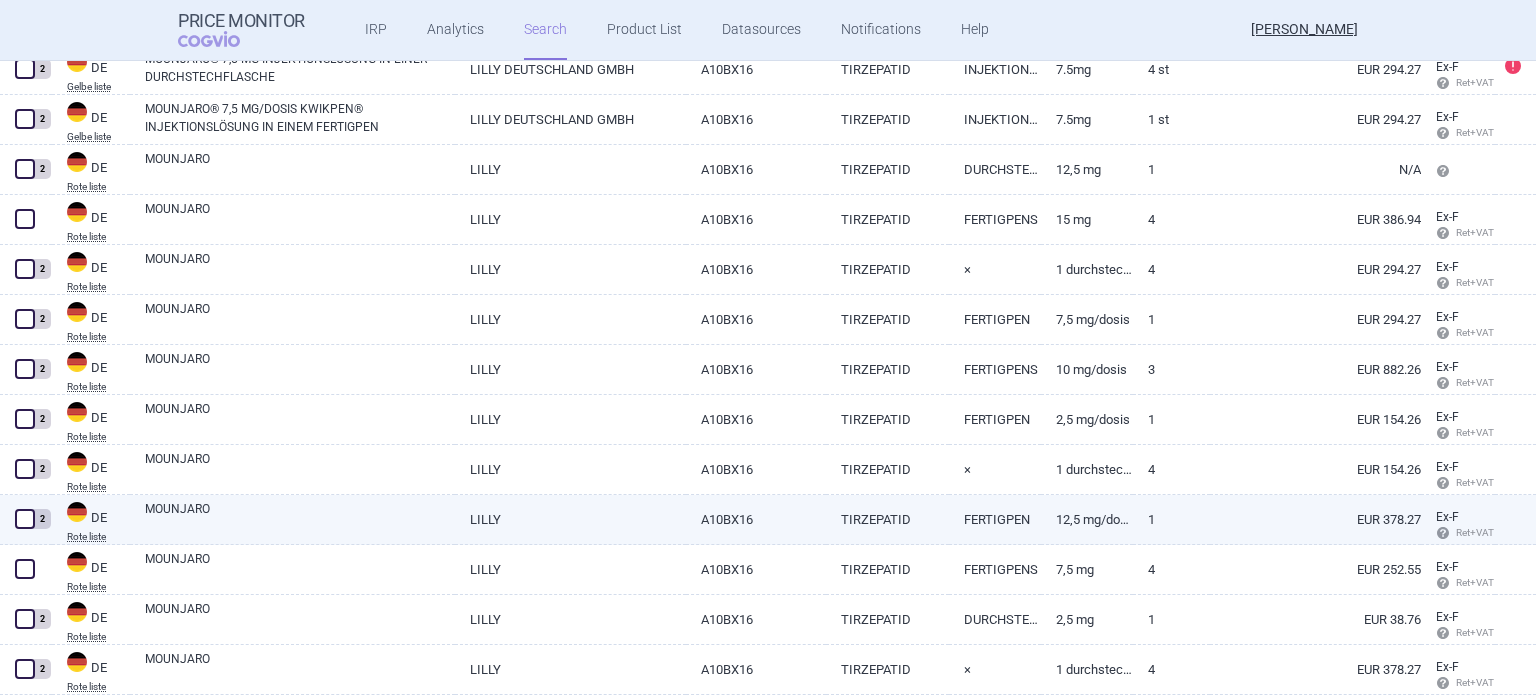 click on "FERTIGPEN" at bounding box center [995, 519] 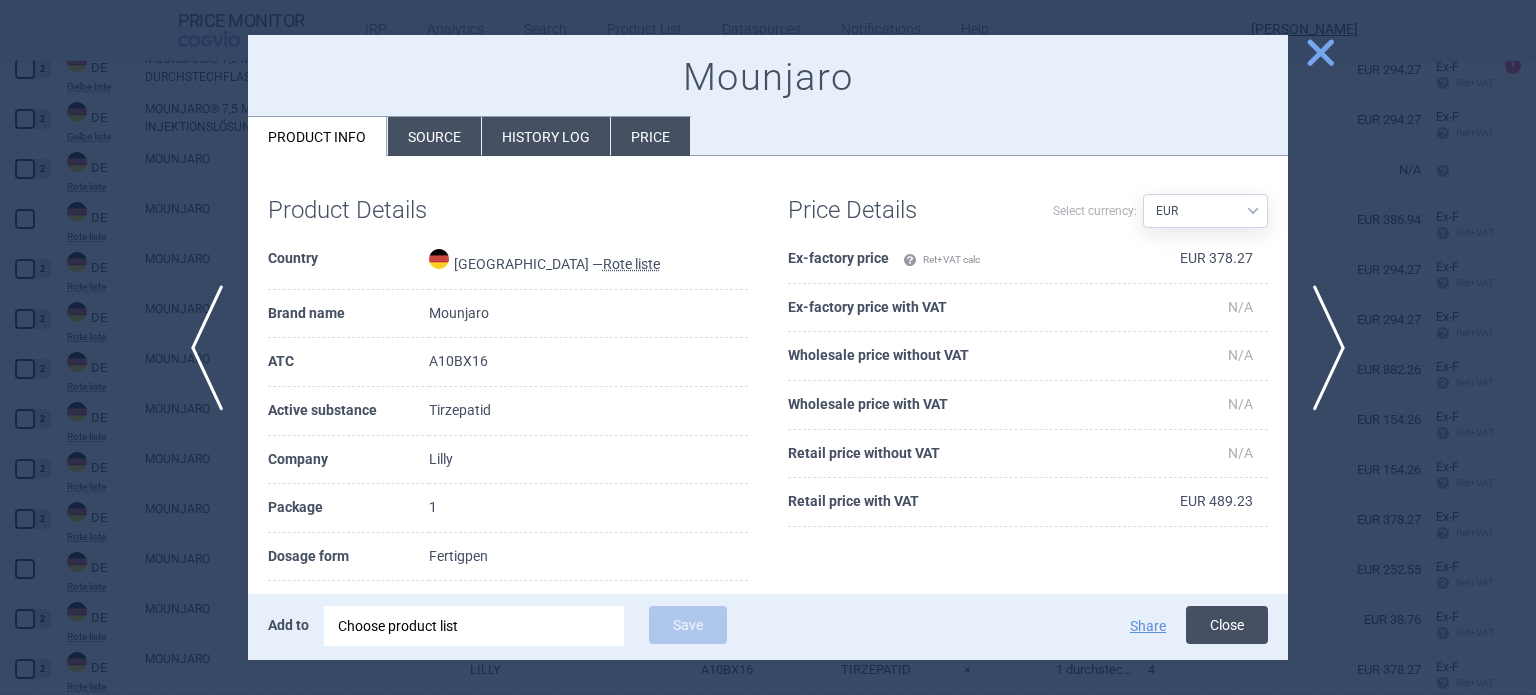 click on "Close" at bounding box center [1227, 625] 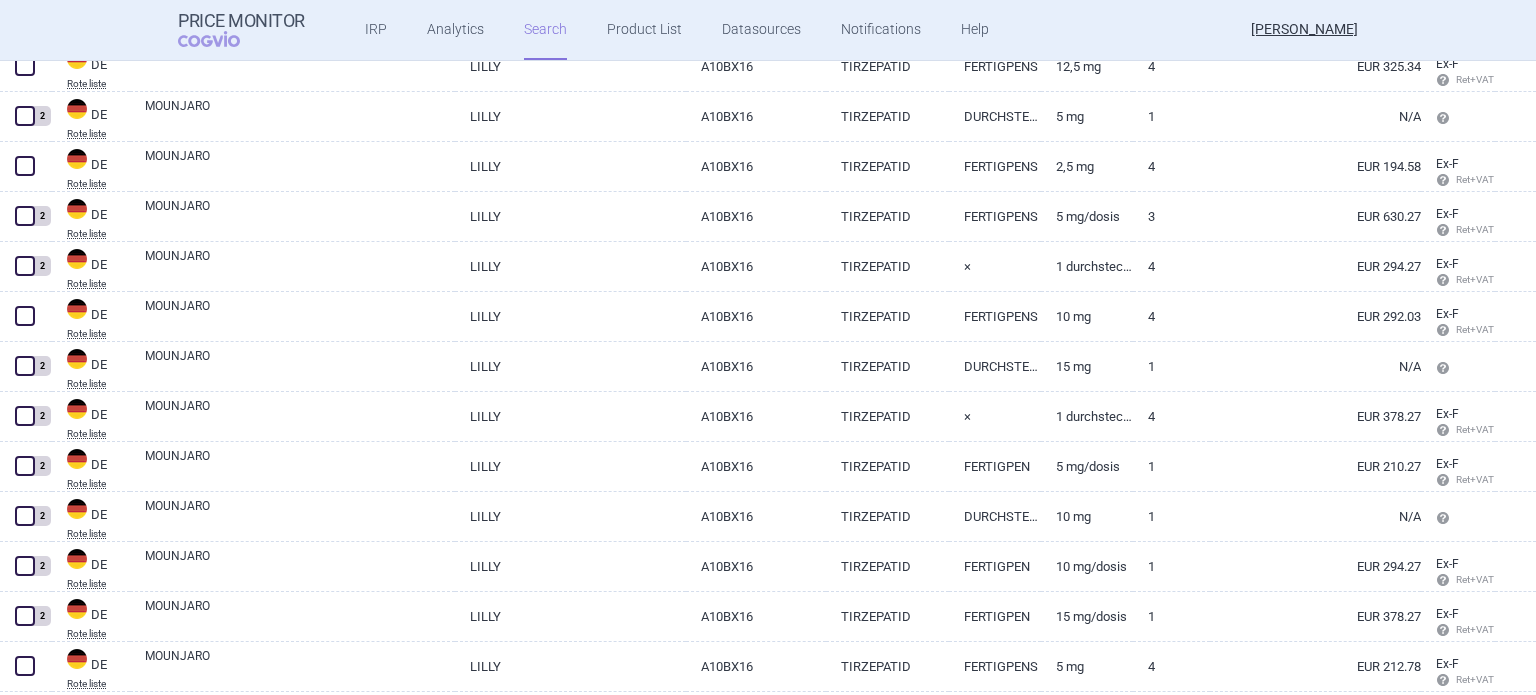 scroll, scrollTop: 3300, scrollLeft: 0, axis: vertical 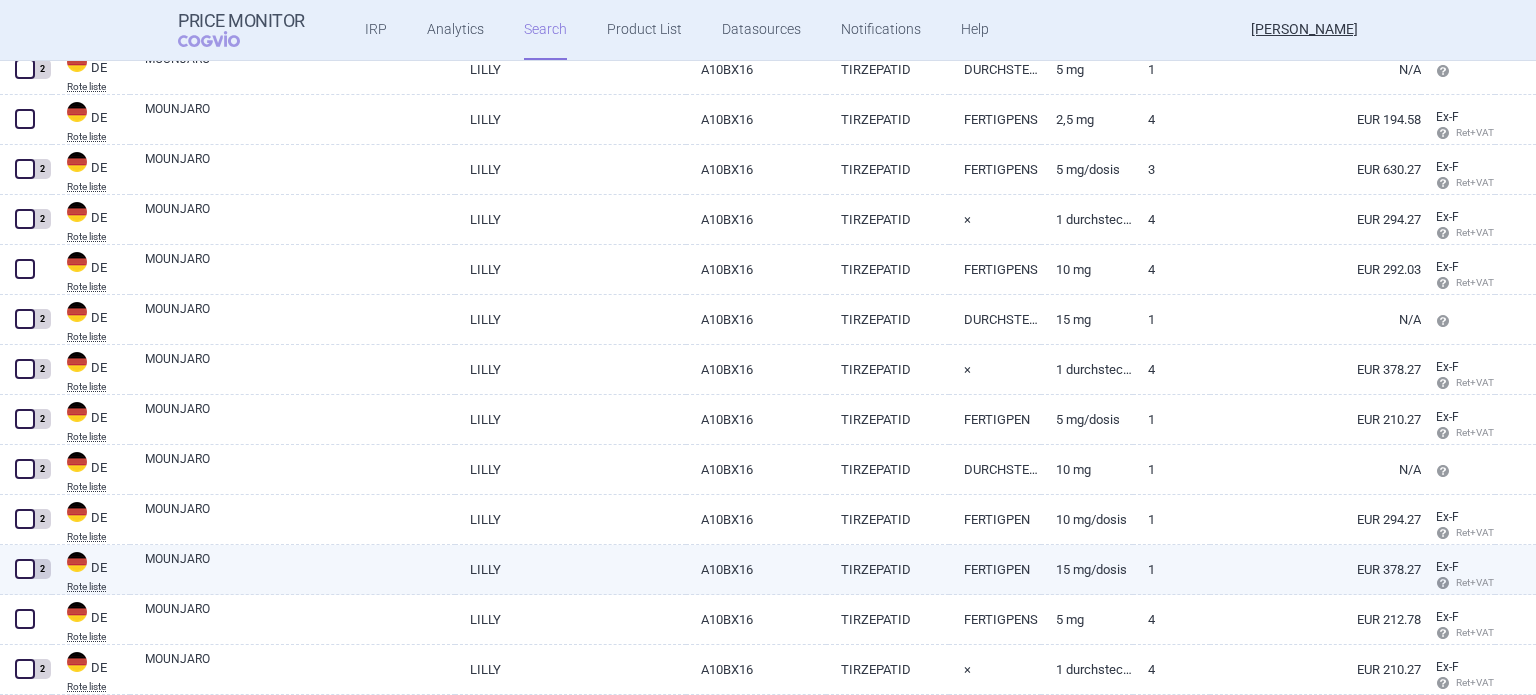 click on "15 mg/Dosis" at bounding box center (1087, 569) 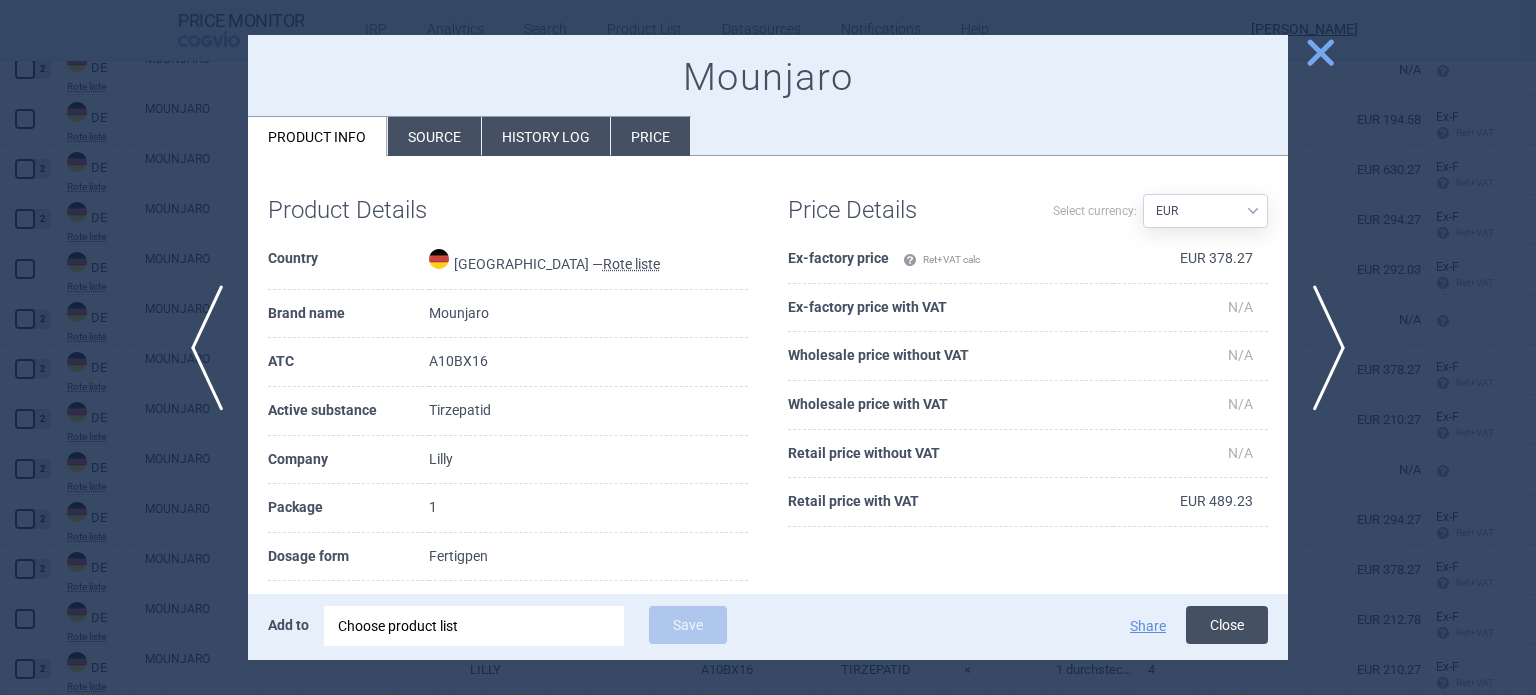 click on "Close" at bounding box center [1227, 625] 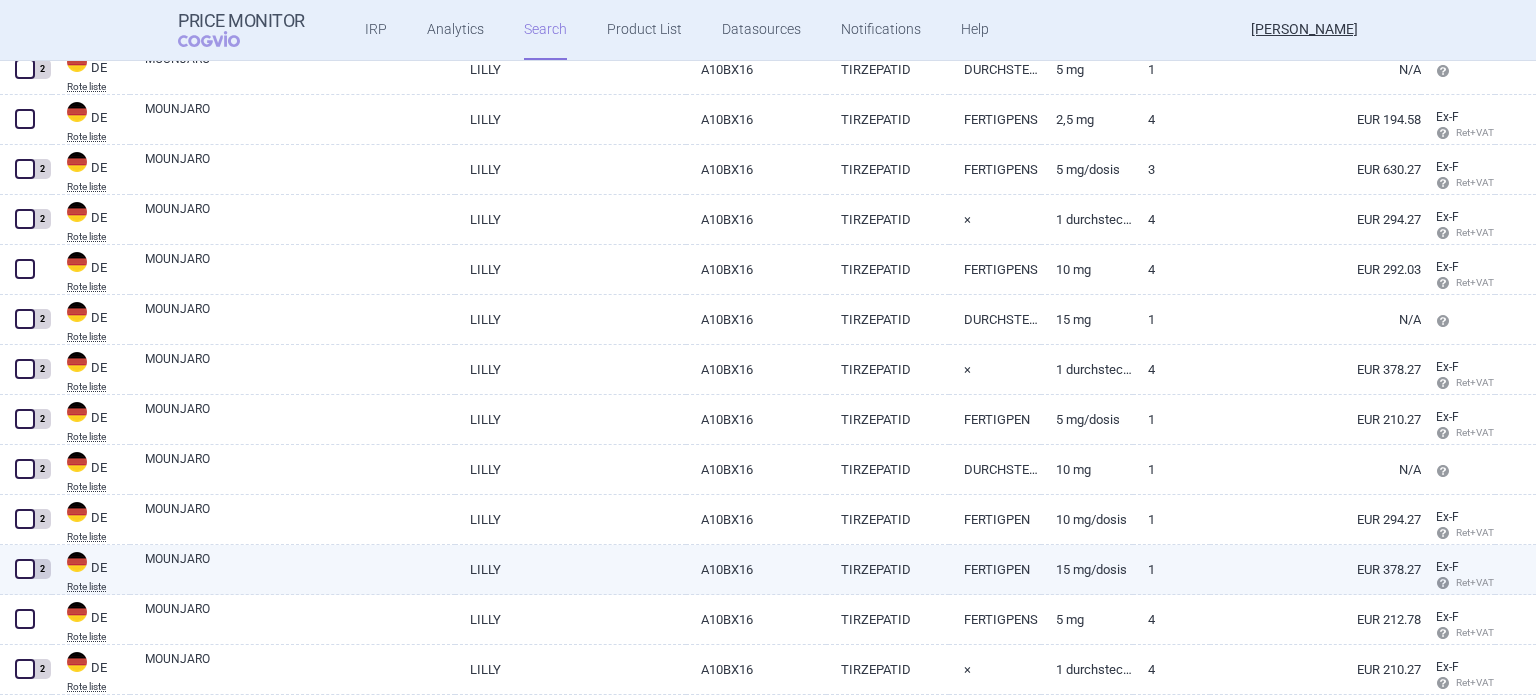 click on "15 mg/Dosis" at bounding box center [1087, 569] 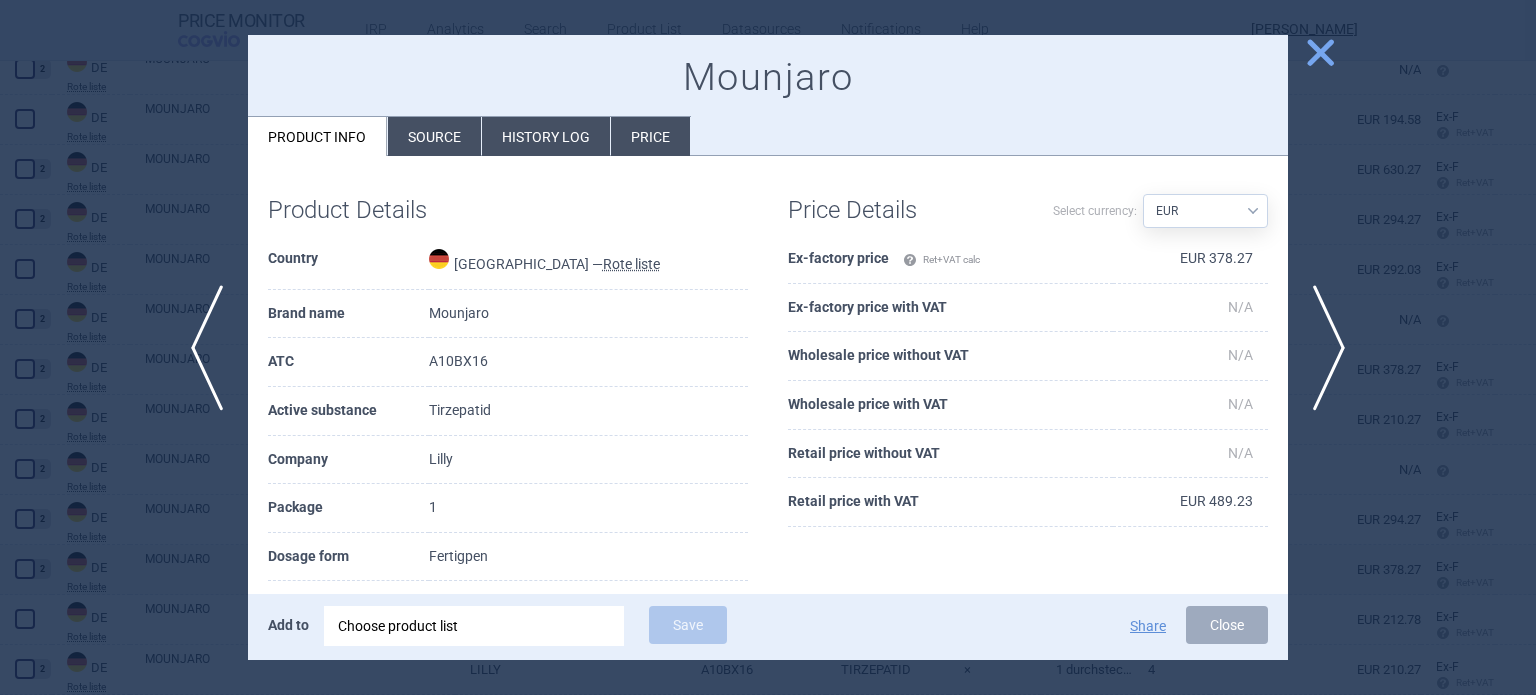 click on "History log" at bounding box center [546, 136] 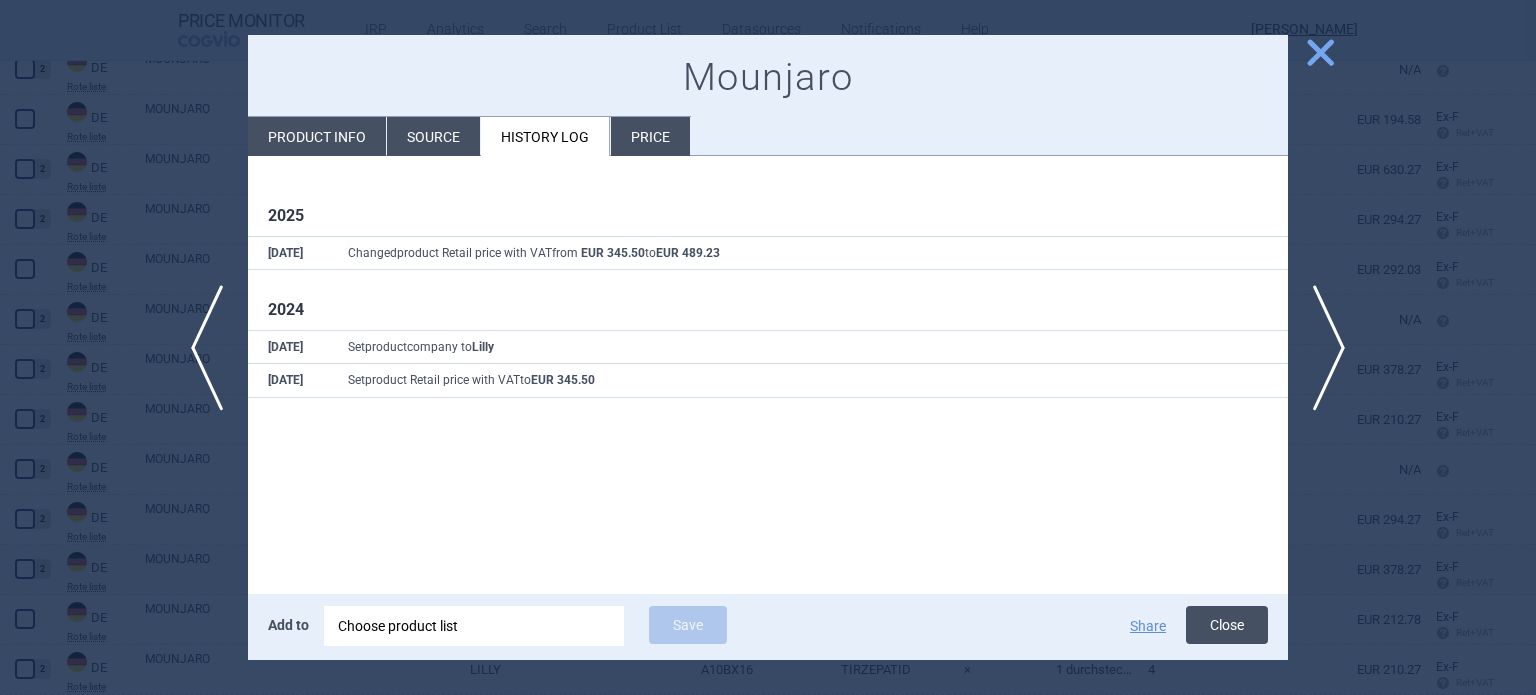 click on "Close" at bounding box center (1227, 625) 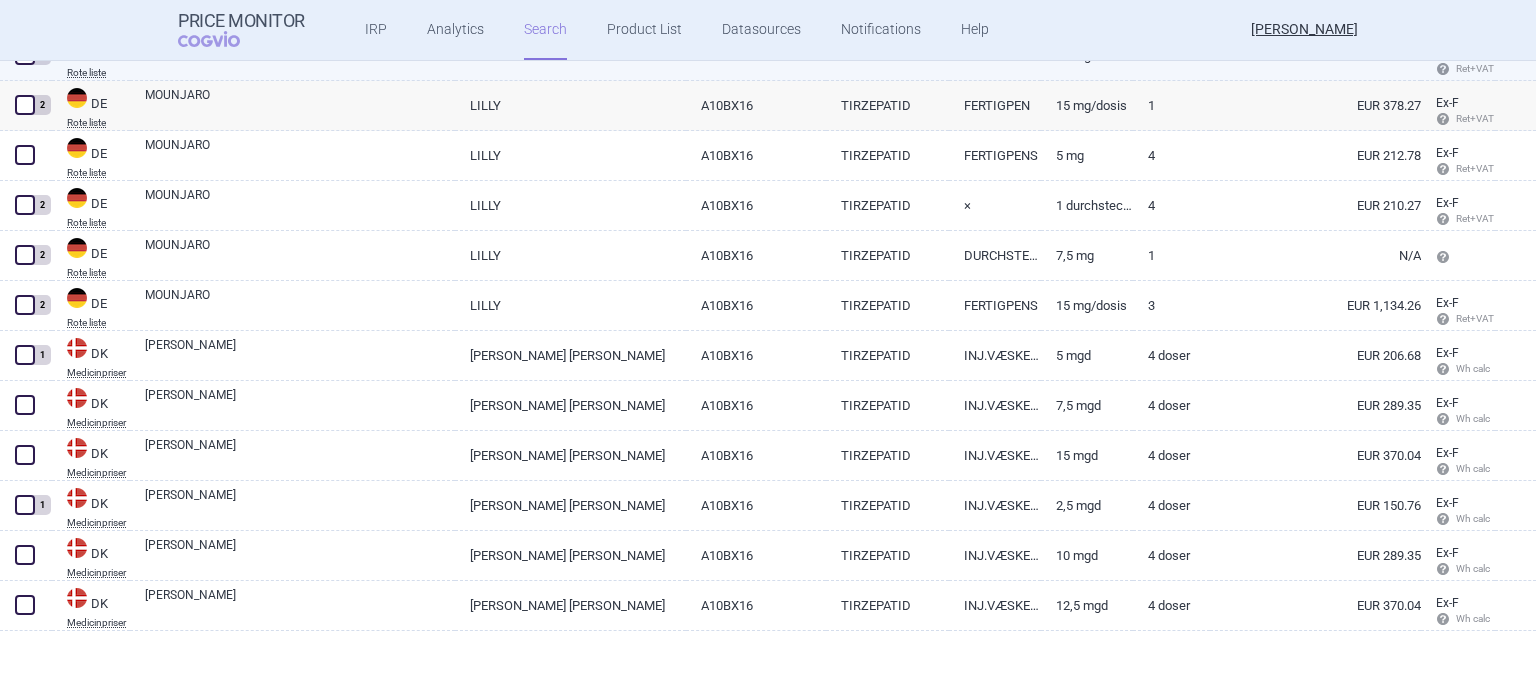 scroll, scrollTop: 3764, scrollLeft: 0, axis: vertical 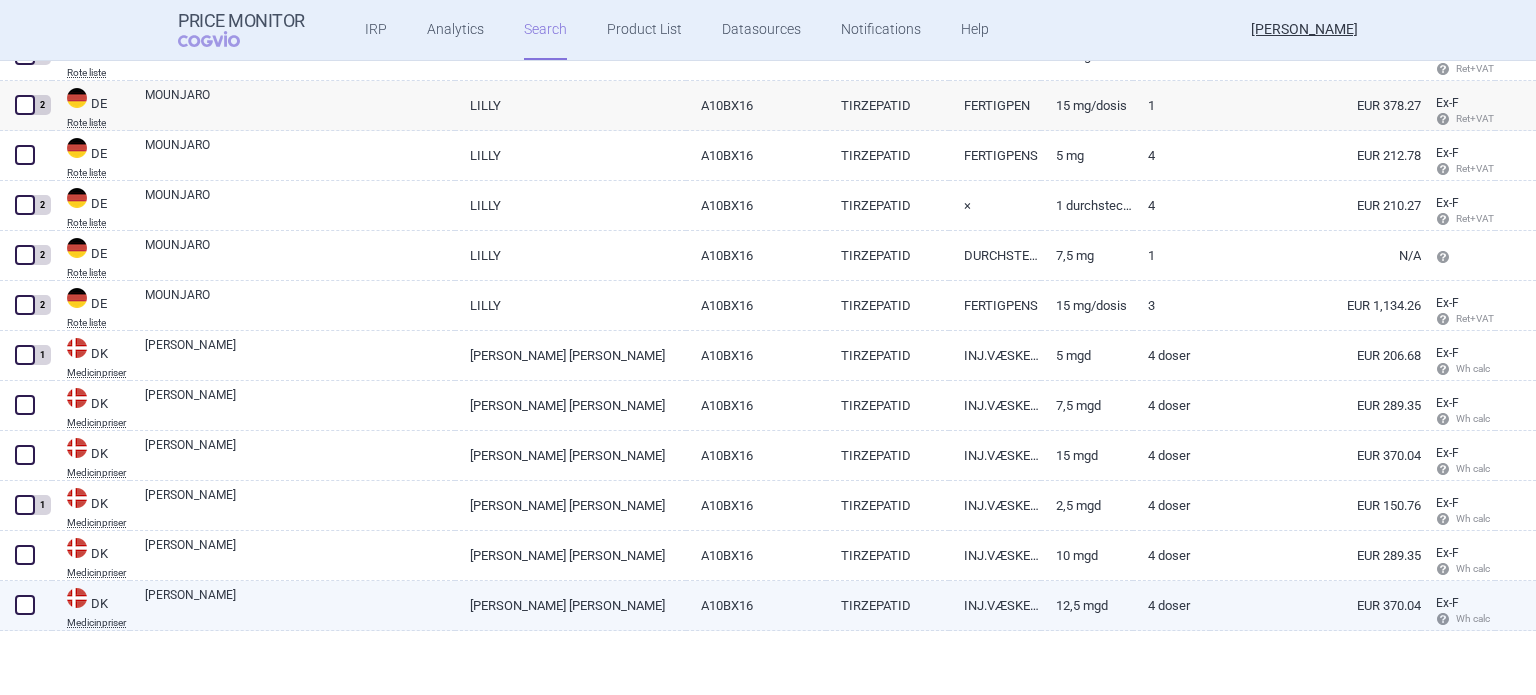 click on "12,5 mgd" at bounding box center (1087, 605) 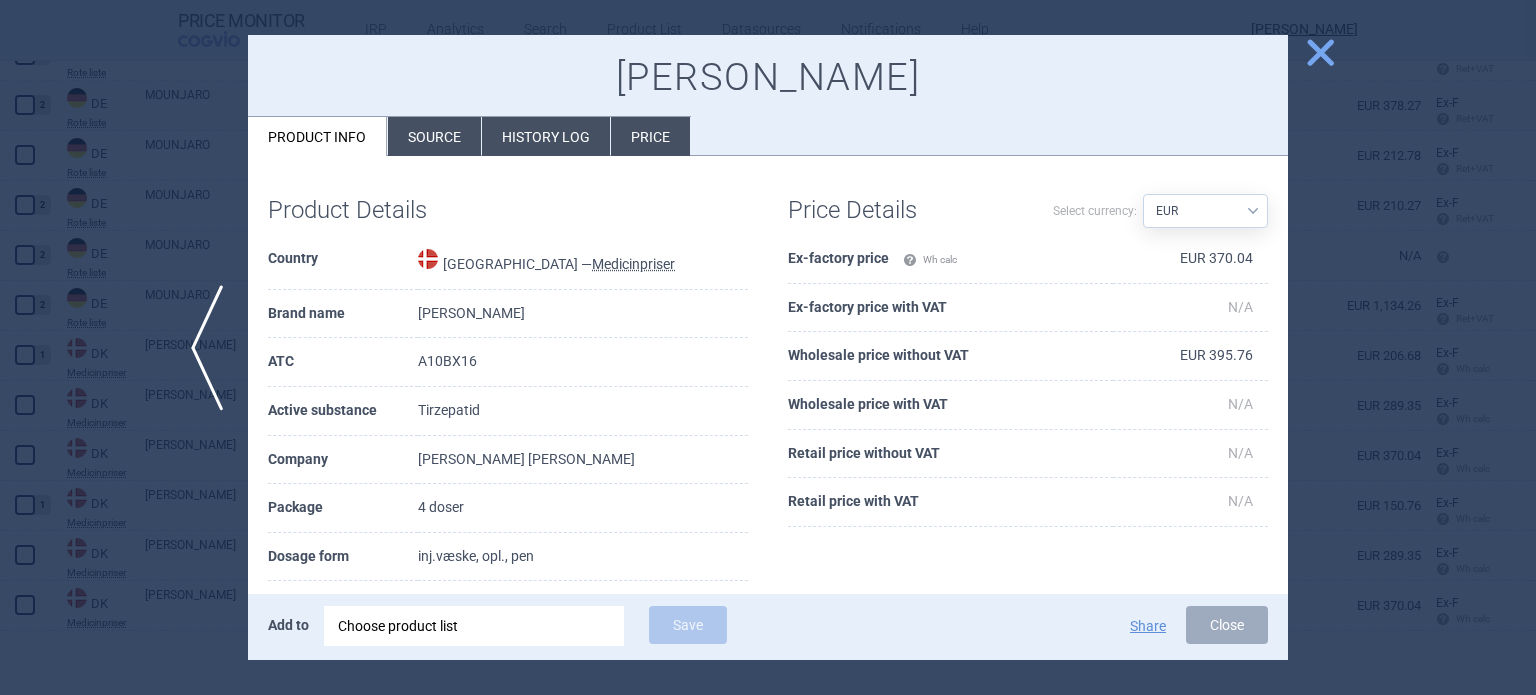 click on "History log" at bounding box center (546, 136) 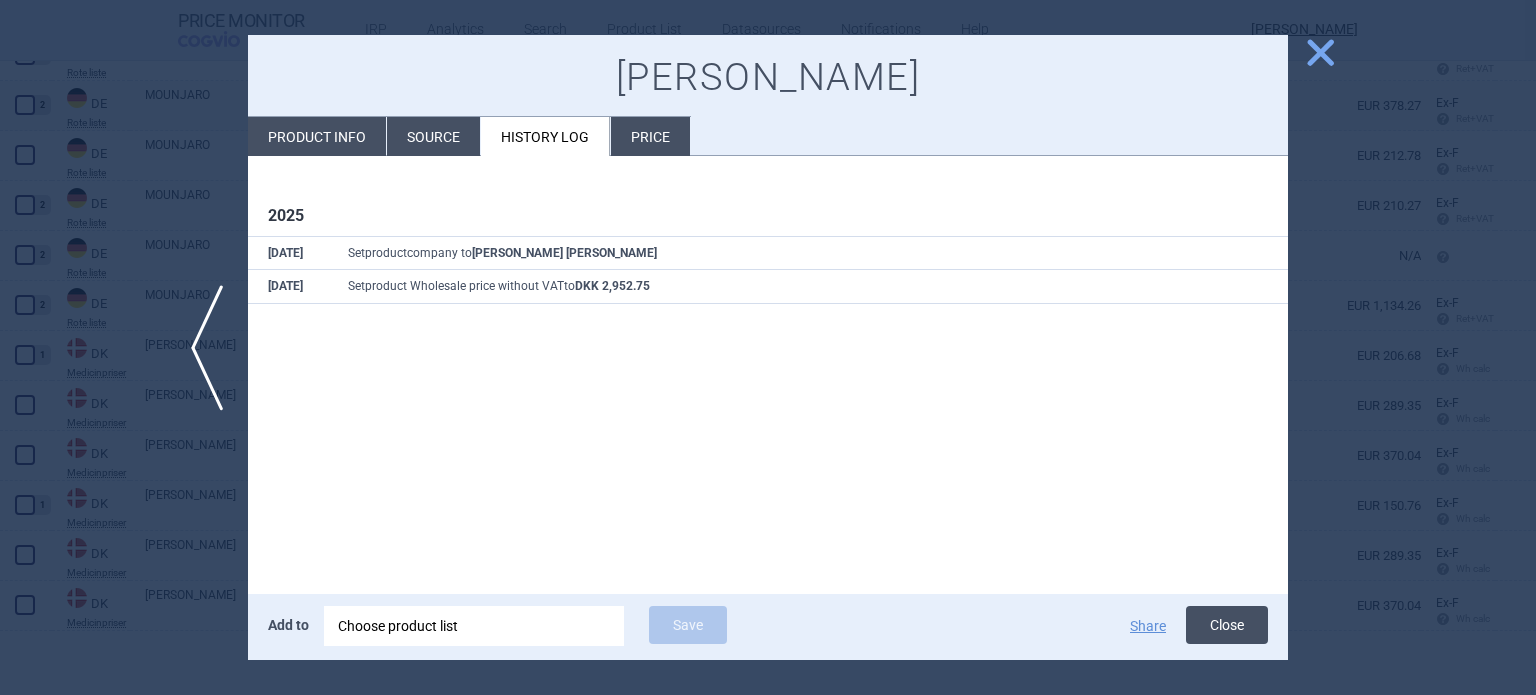 click on "Close" at bounding box center (1227, 625) 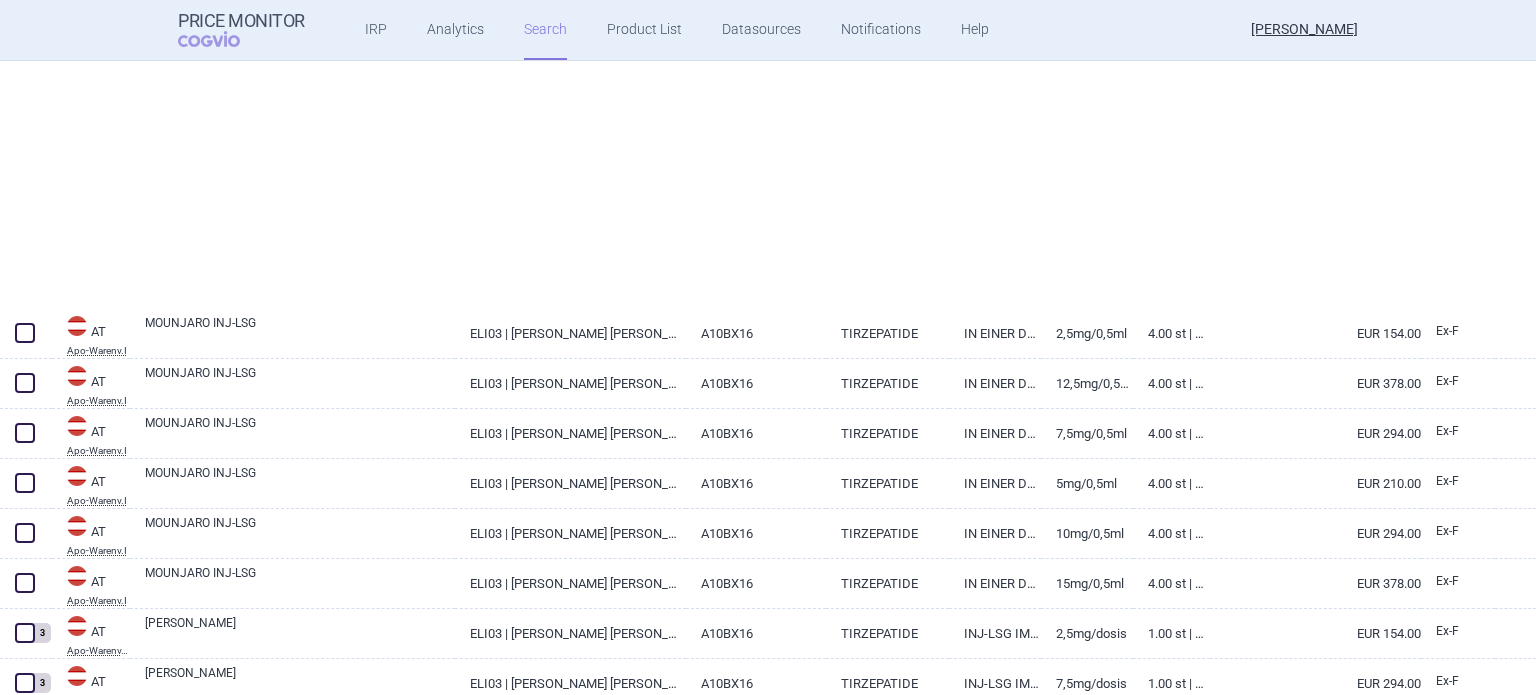 select on "brandName" 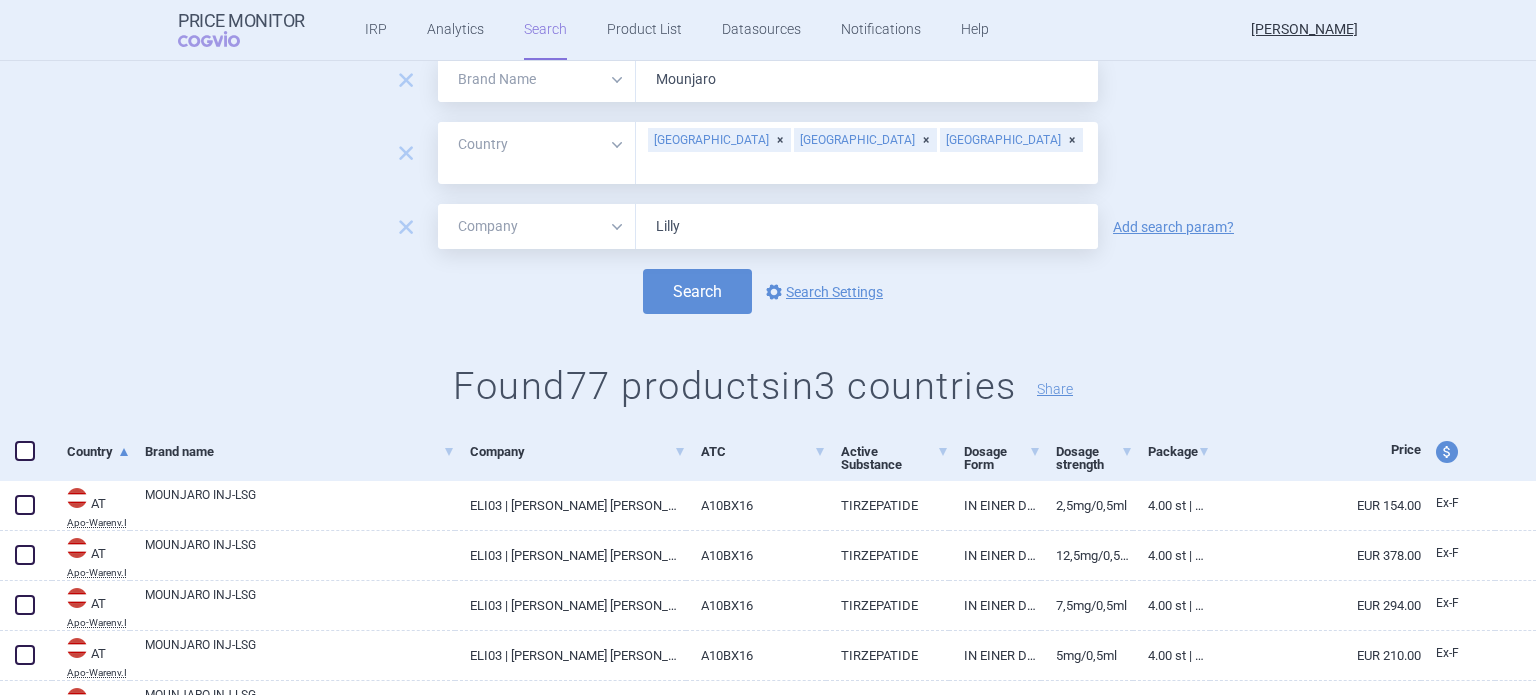 scroll, scrollTop: 0, scrollLeft: 0, axis: both 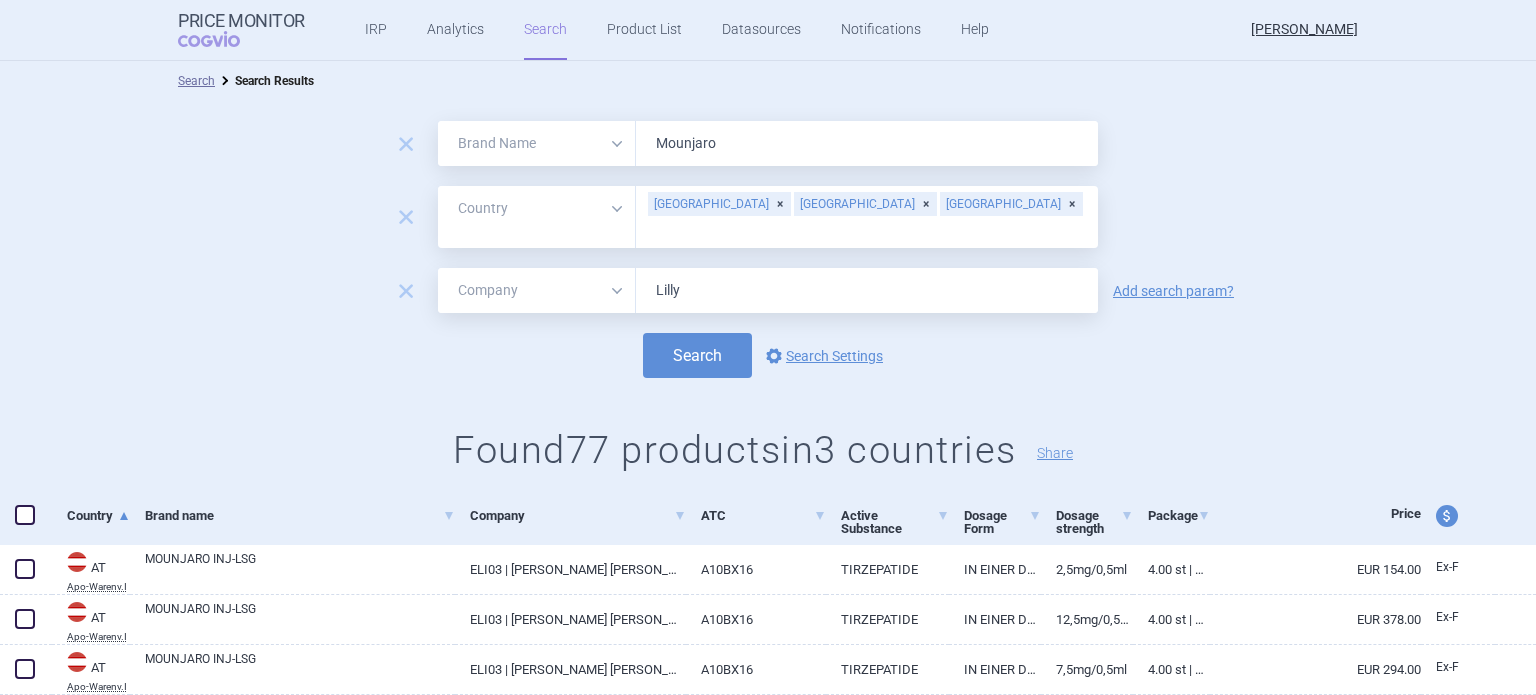 click on "[GEOGRAPHIC_DATA]" at bounding box center [719, 204] 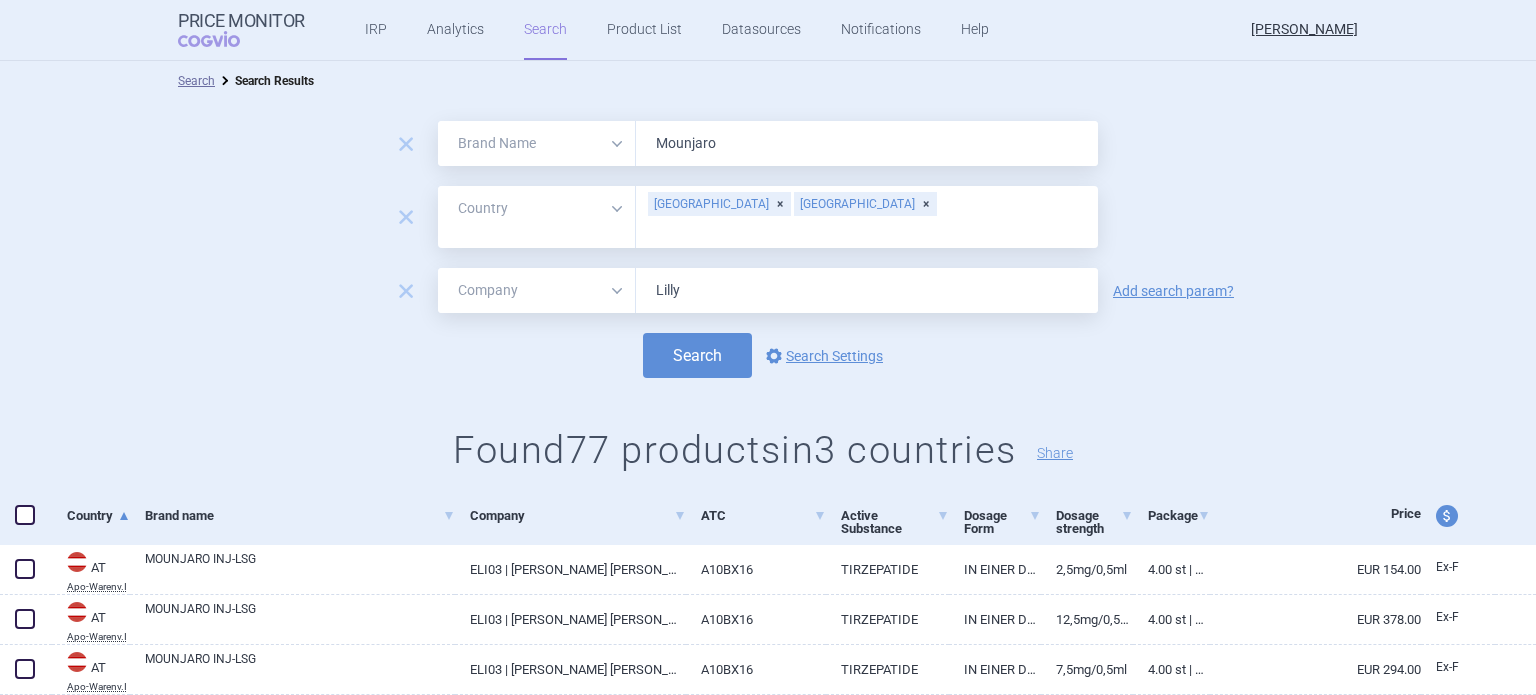 click on "[GEOGRAPHIC_DATA]" at bounding box center [719, 204] 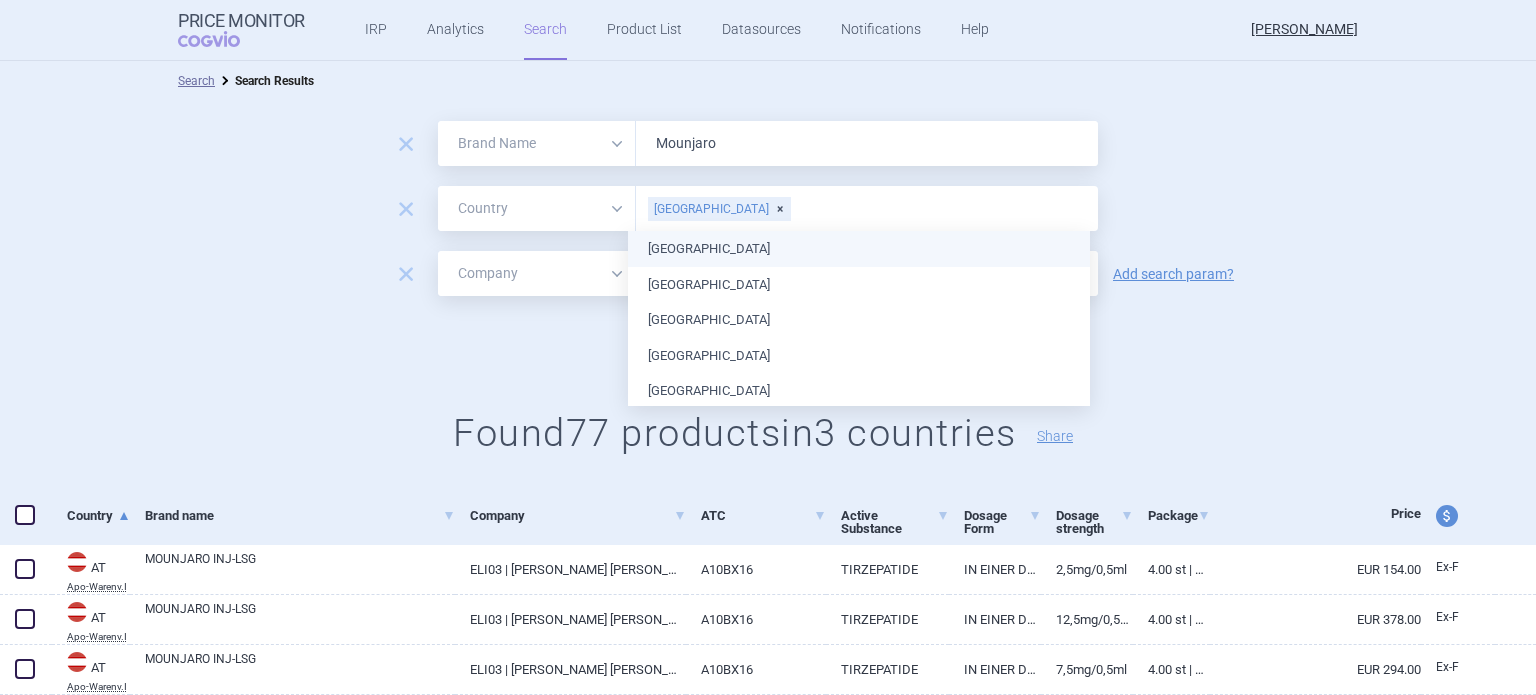 click on "[GEOGRAPHIC_DATA]" at bounding box center [719, 209] 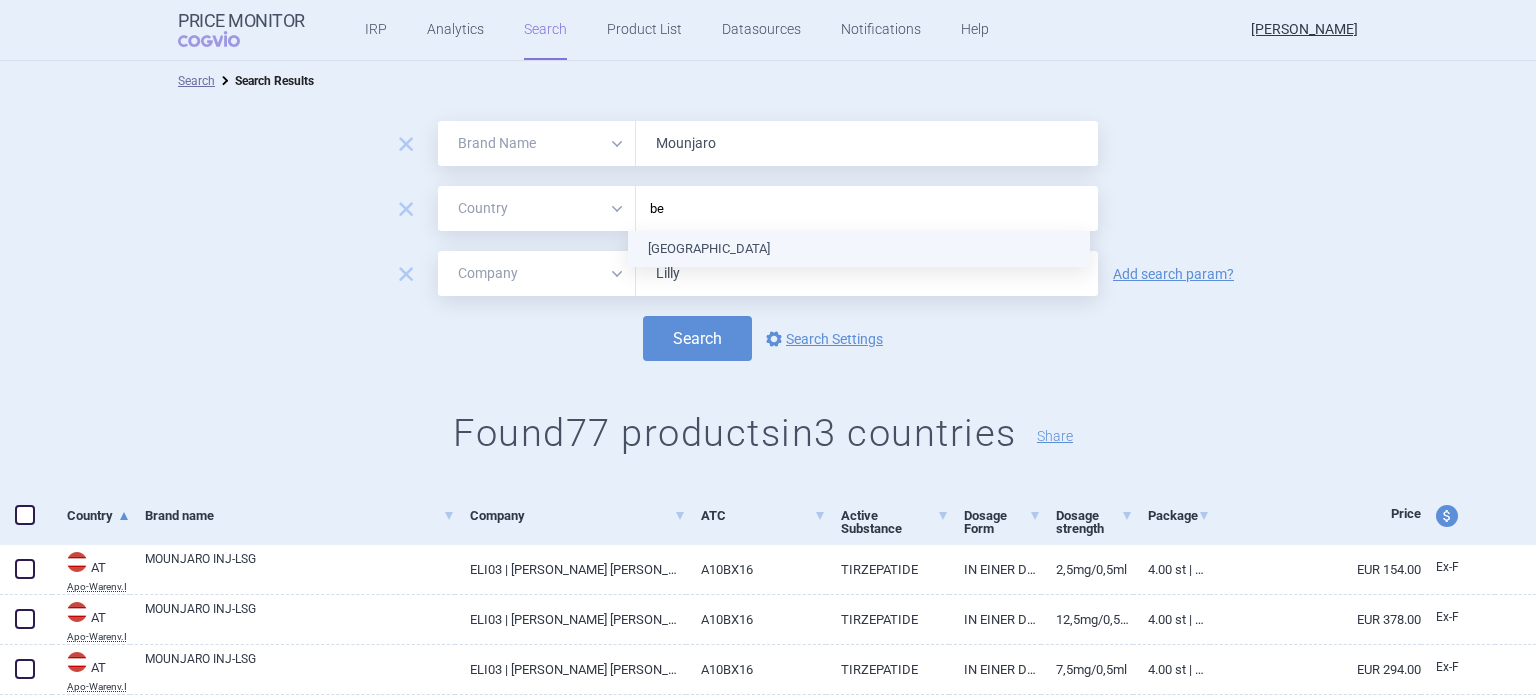 type on "bel" 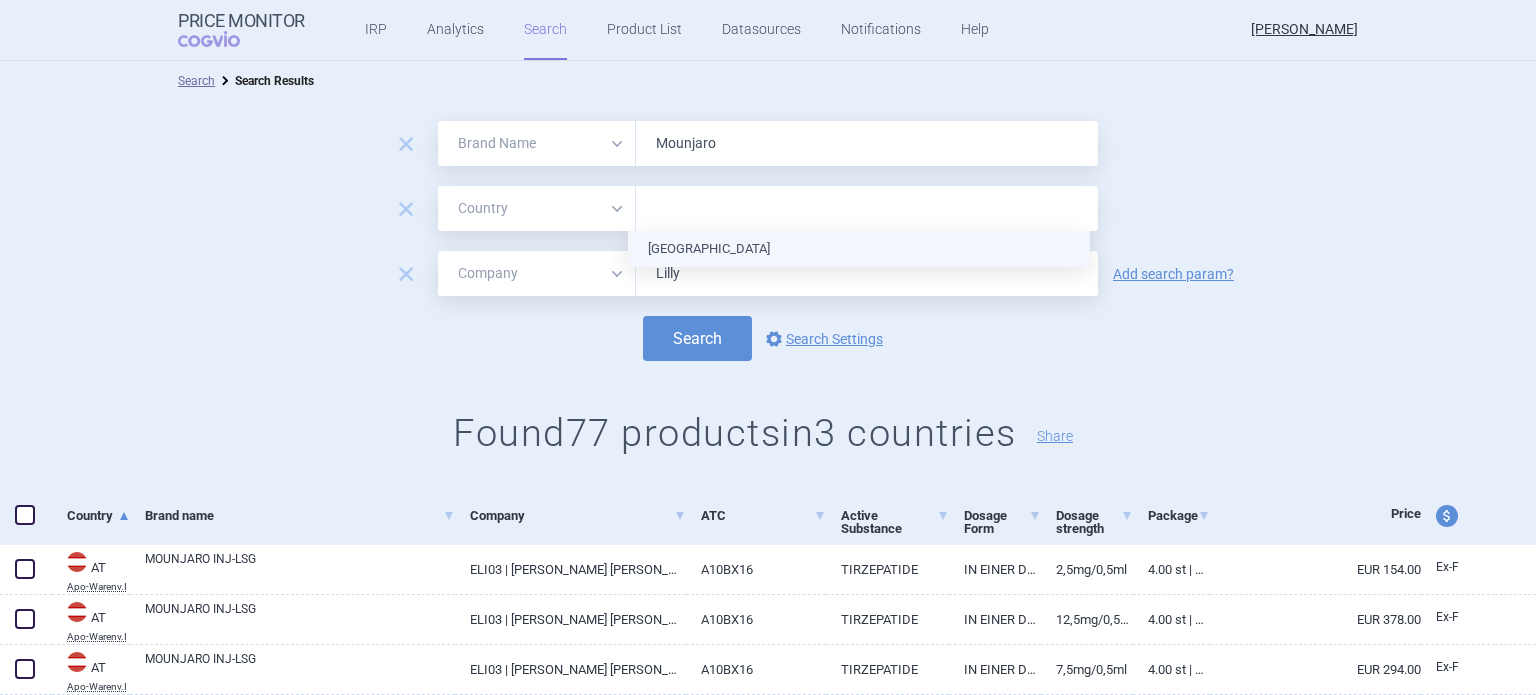 click on "[GEOGRAPHIC_DATA]" at bounding box center [859, 249] 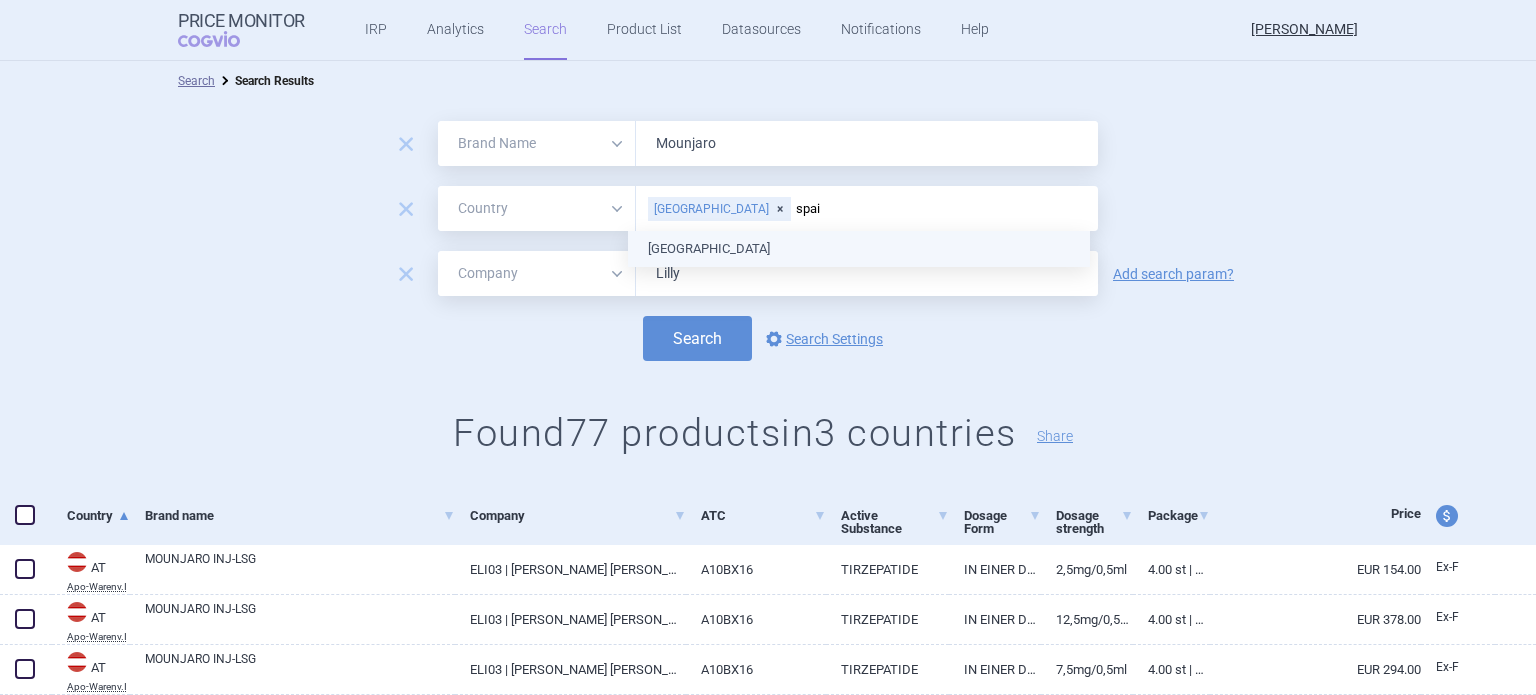 type on "[GEOGRAPHIC_DATA]" 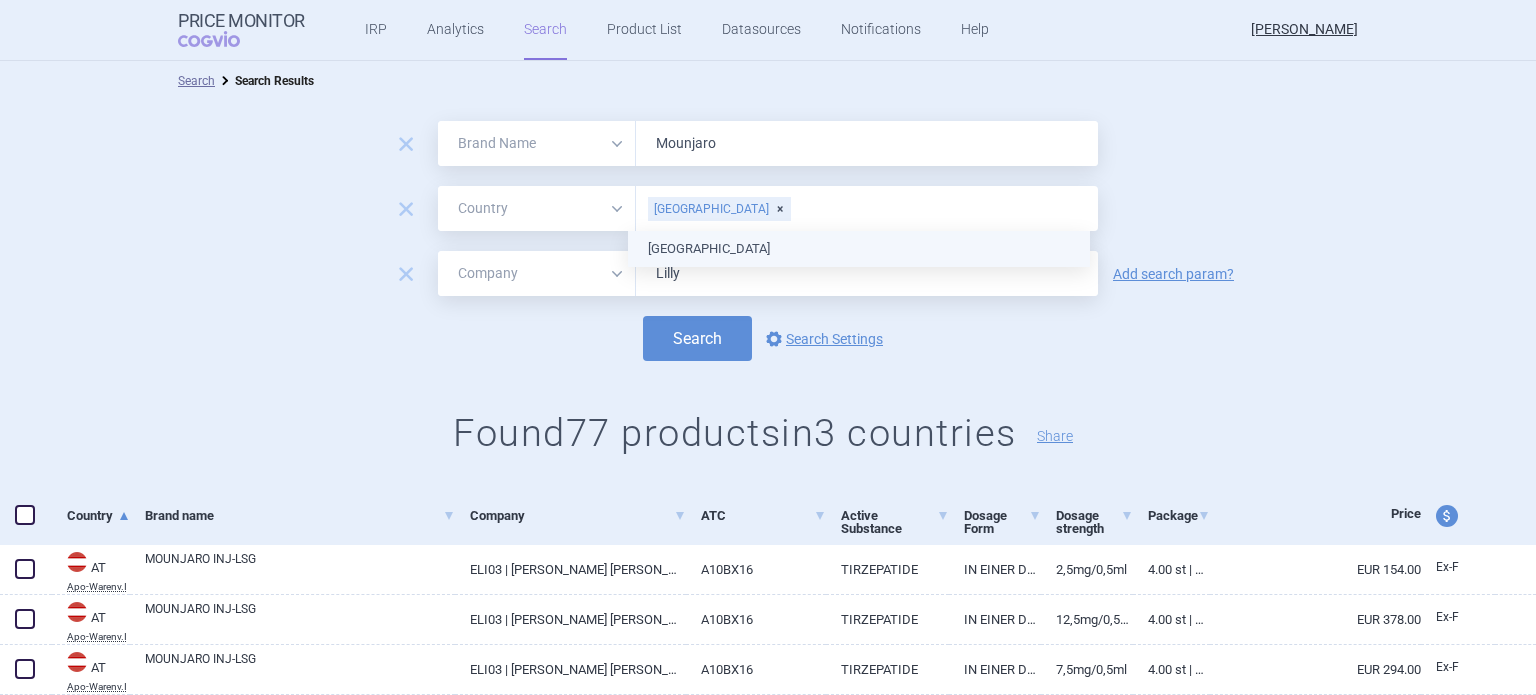 click on "[GEOGRAPHIC_DATA]" at bounding box center (859, 249) 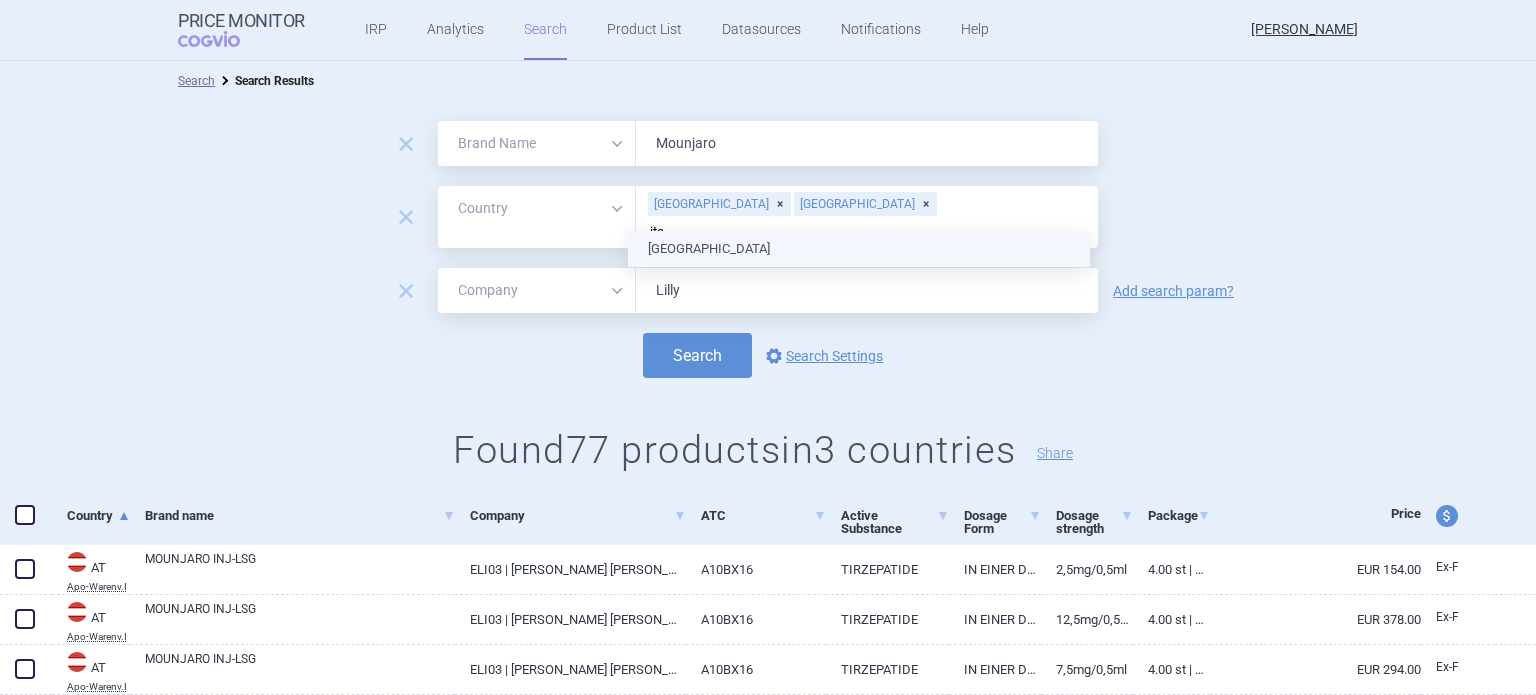 type on "ital" 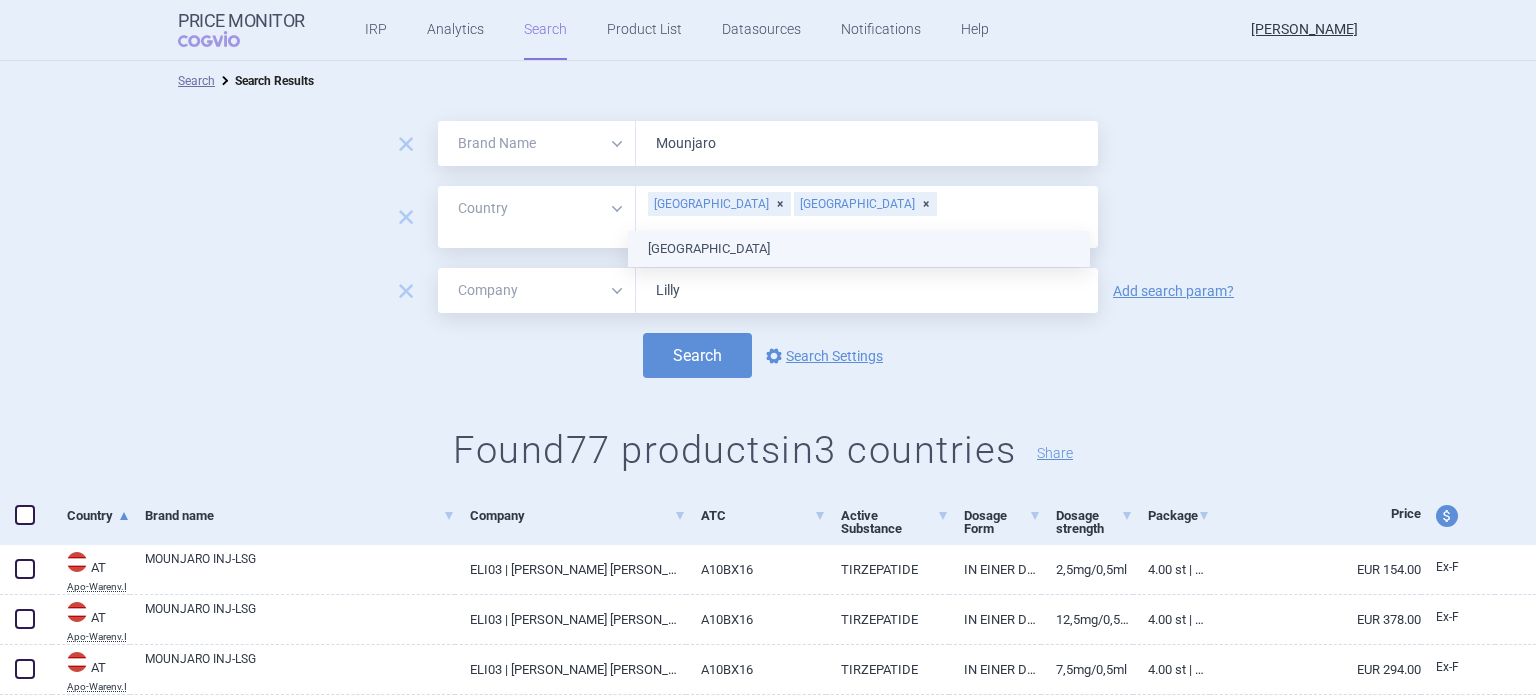 click on "[GEOGRAPHIC_DATA]" at bounding box center [859, 249] 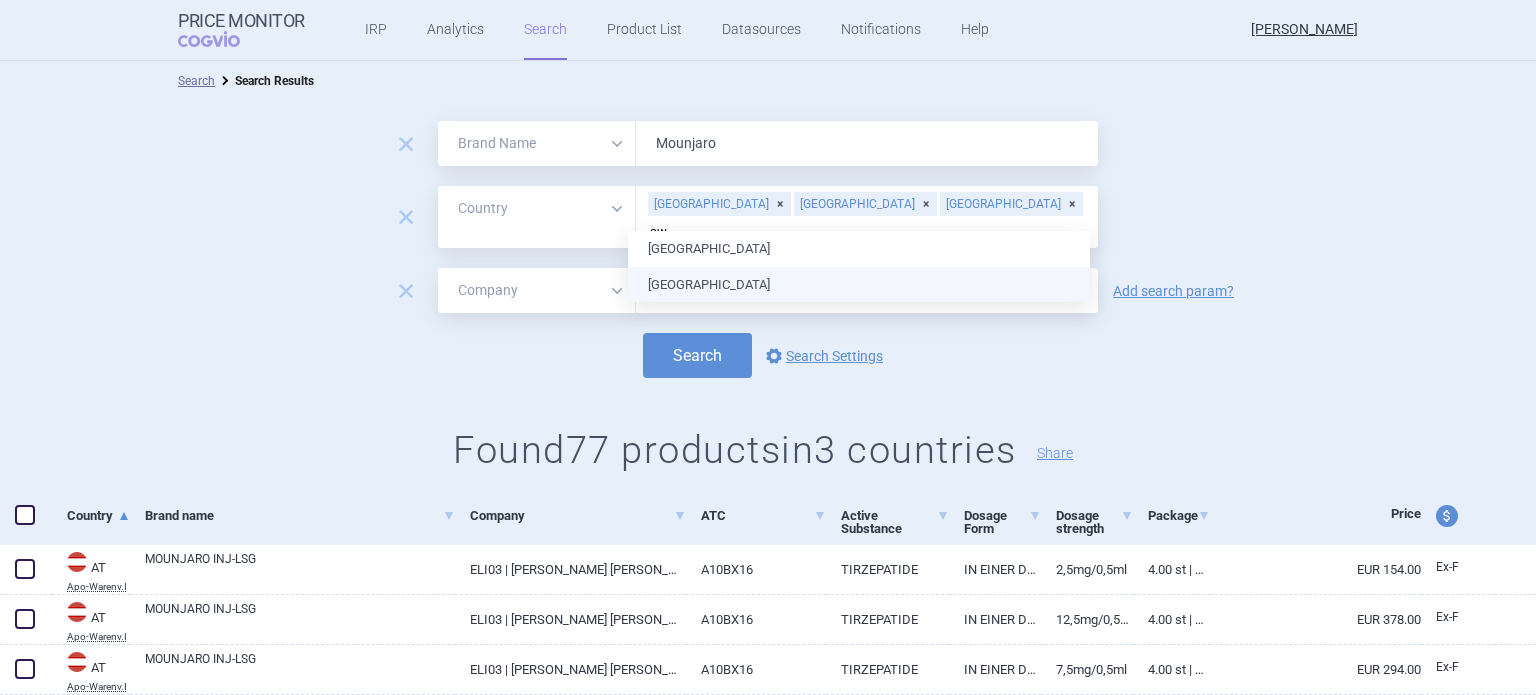 type on "swe" 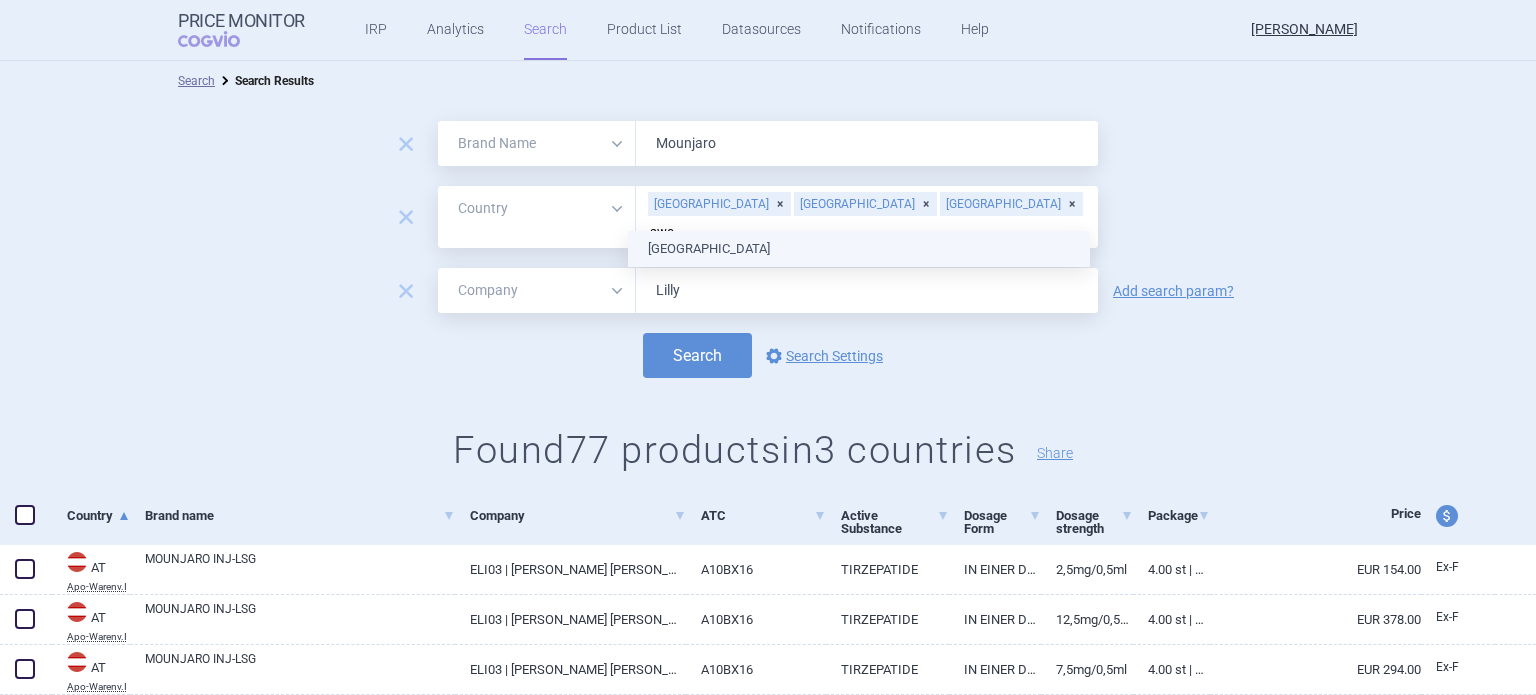 type 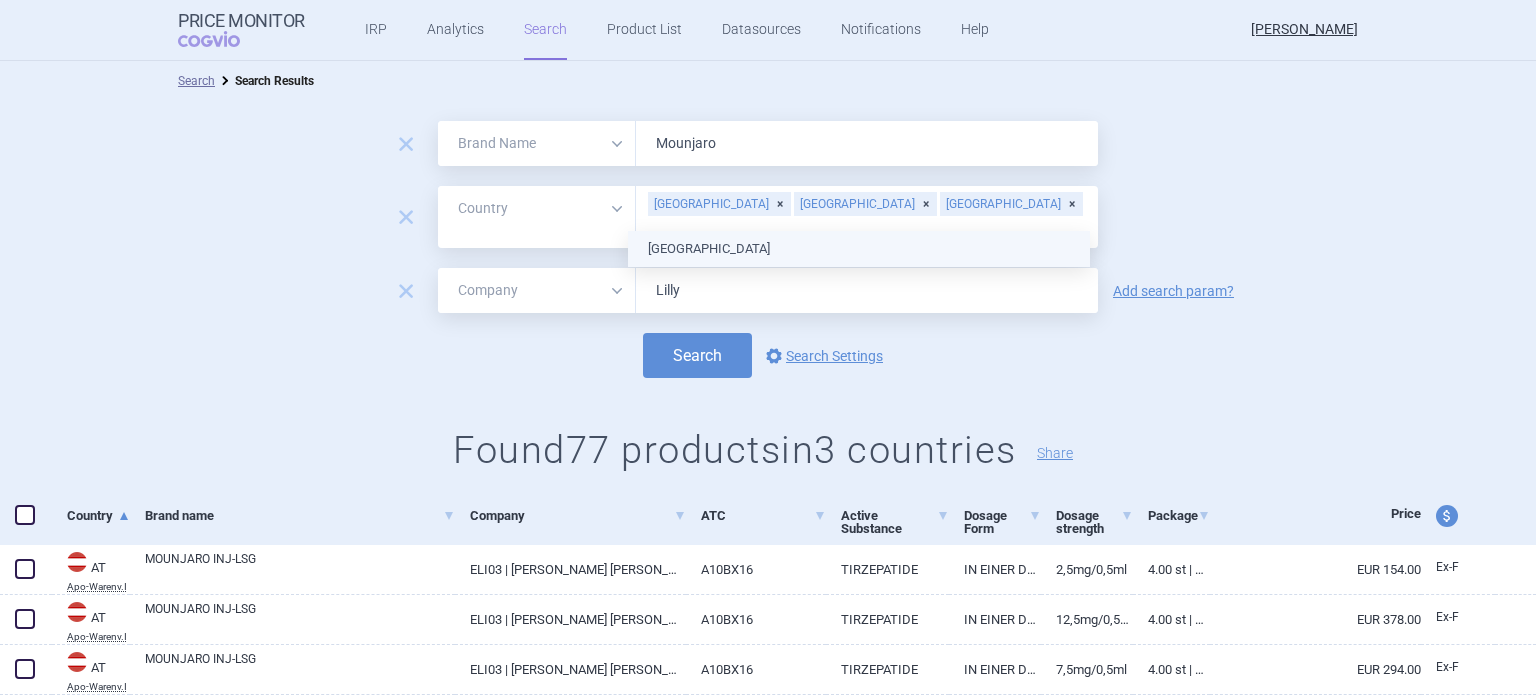 click on "[GEOGRAPHIC_DATA]" at bounding box center (859, 249) 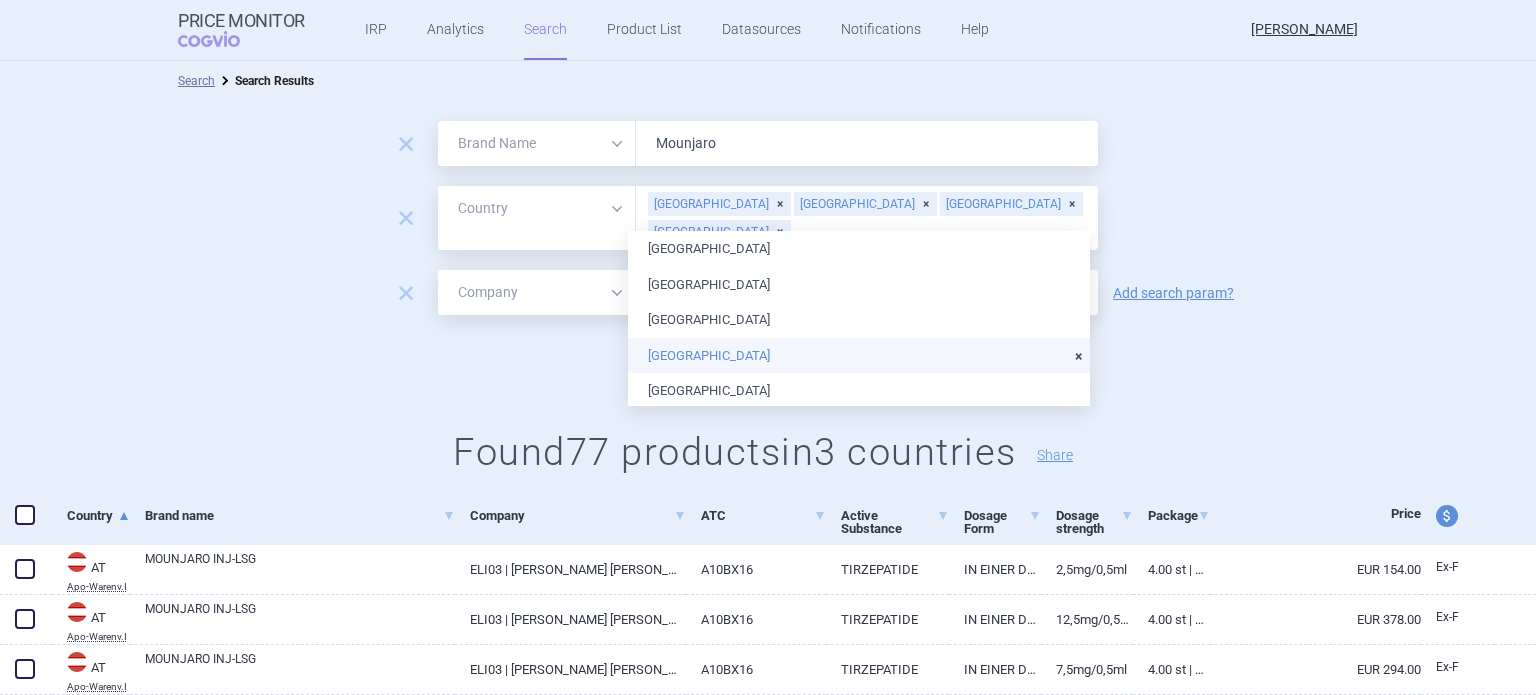 click on "remove All Brand Name ATC Company Active Substance Country Newer than [PERSON_NAME] remove All Brand Name ATC Company Active Substance Country Newer than [GEOGRAPHIC_DATA] [GEOGRAPHIC_DATA] [GEOGRAPHIC_DATA] [GEOGRAPHIC_DATA] remove All Brand Name ATC Company Active Substance Country Newer than Lilly Add search param? Search options Search Settings Found  77   products  in  3   countries   Share" at bounding box center (768, 304) 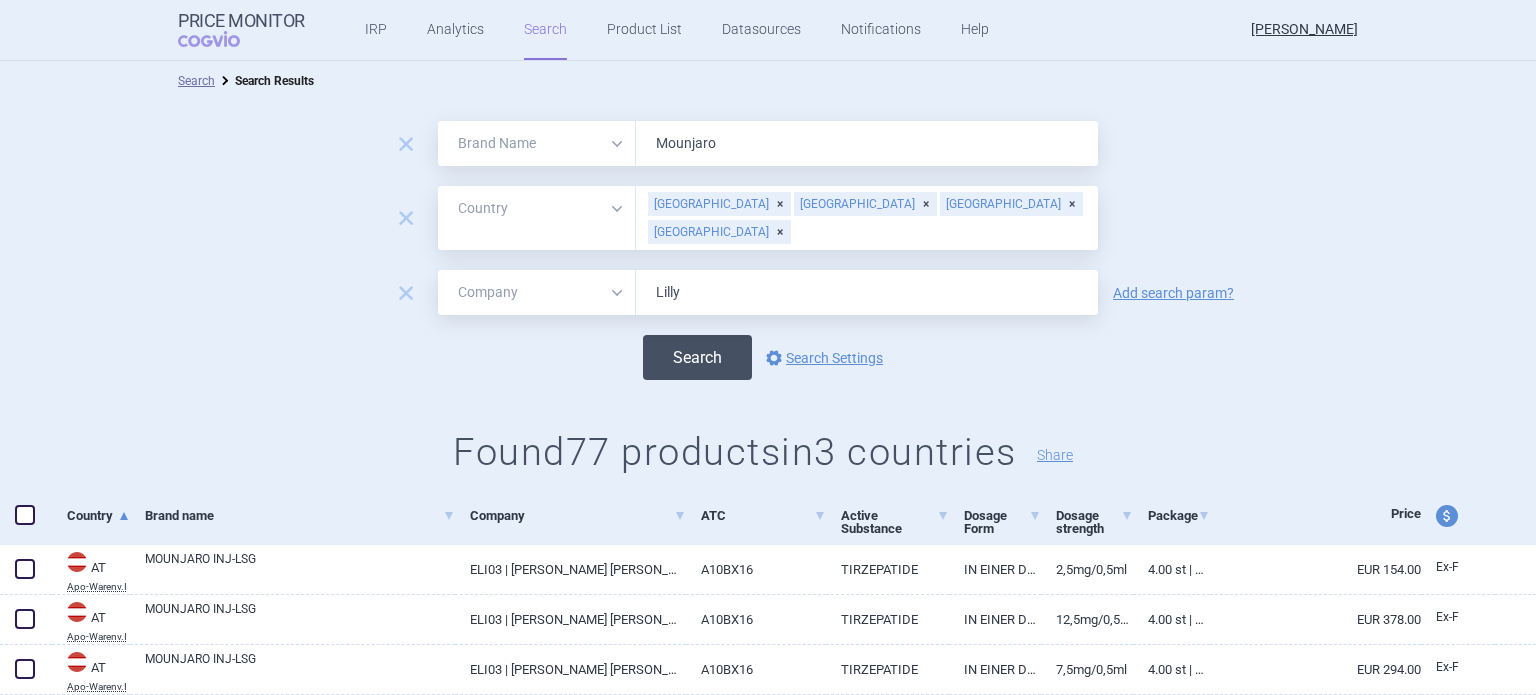 click on "Search" at bounding box center (697, 357) 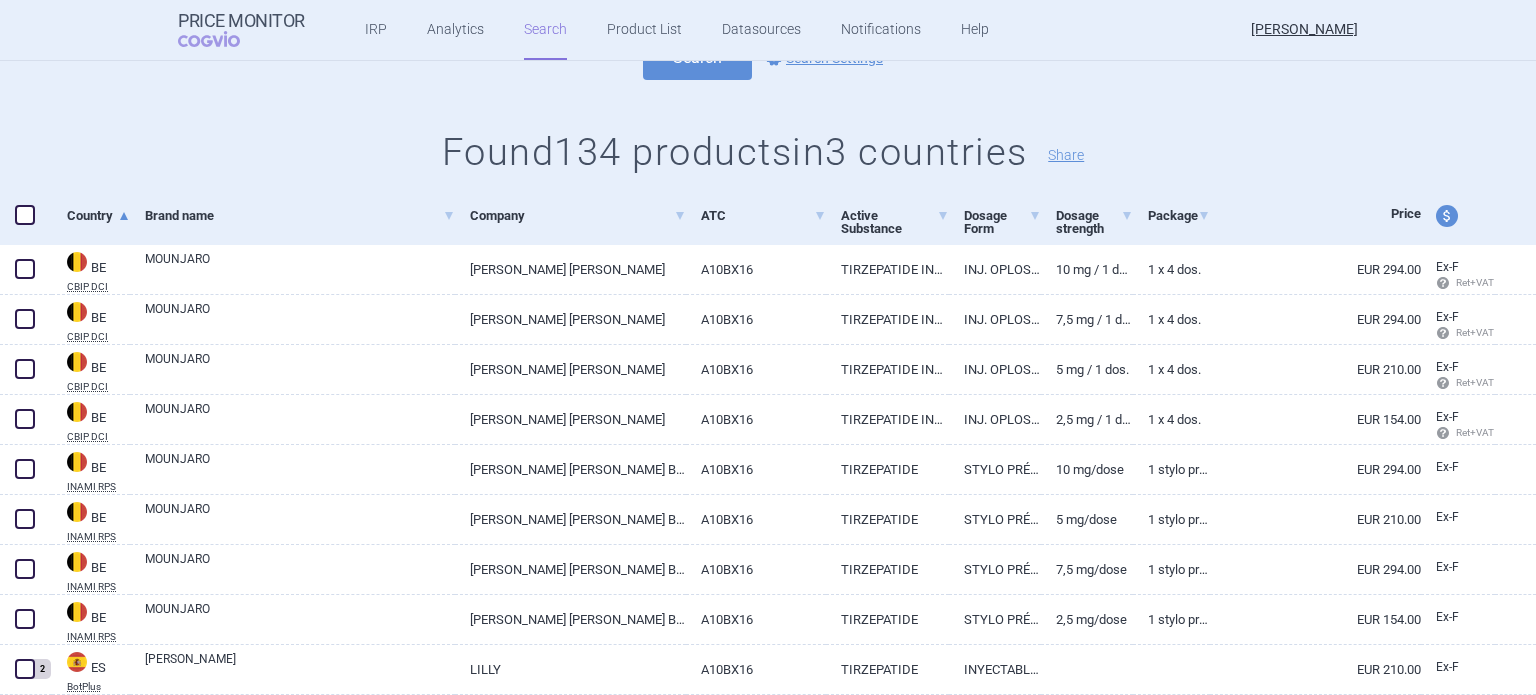 scroll, scrollTop: 400, scrollLeft: 0, axis: vertical 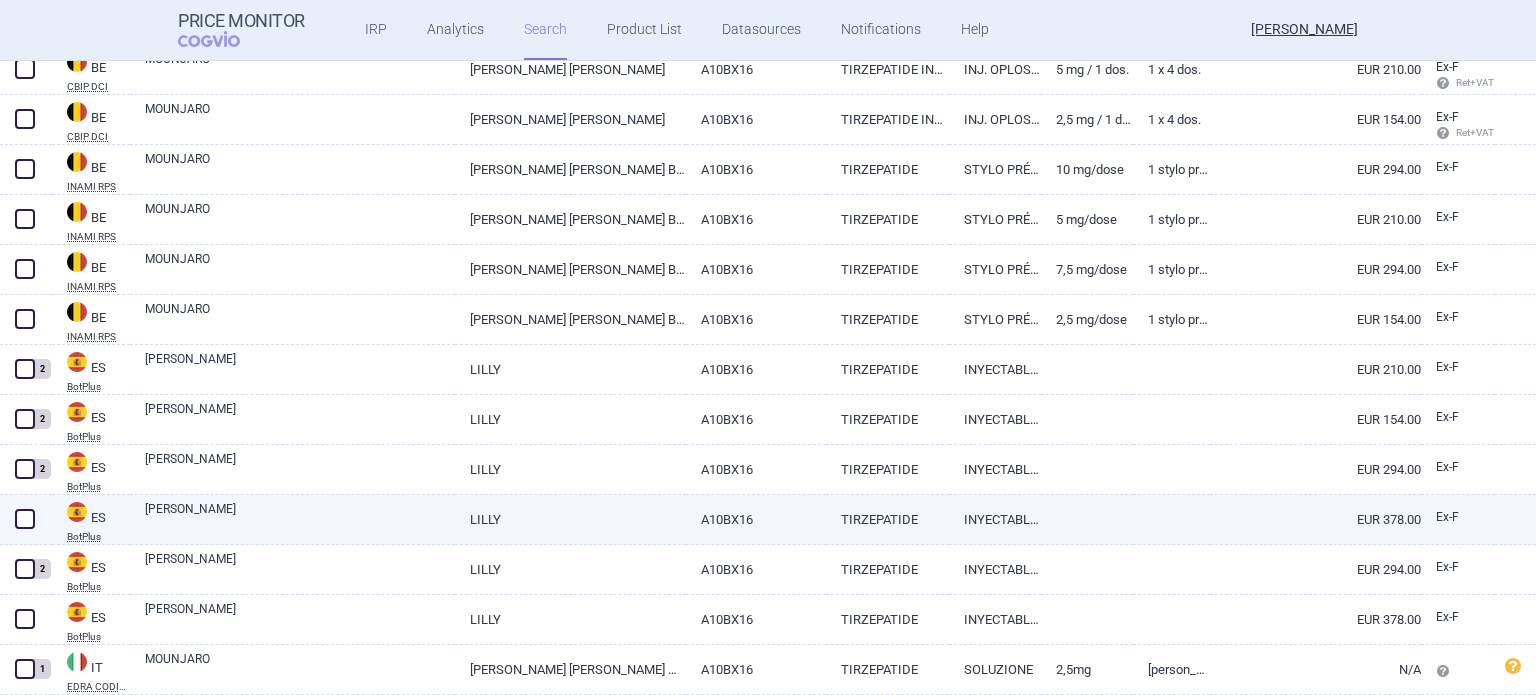 click on "INYECTABLE SUBCUTÁNEO" at bounding box center (995, 519) 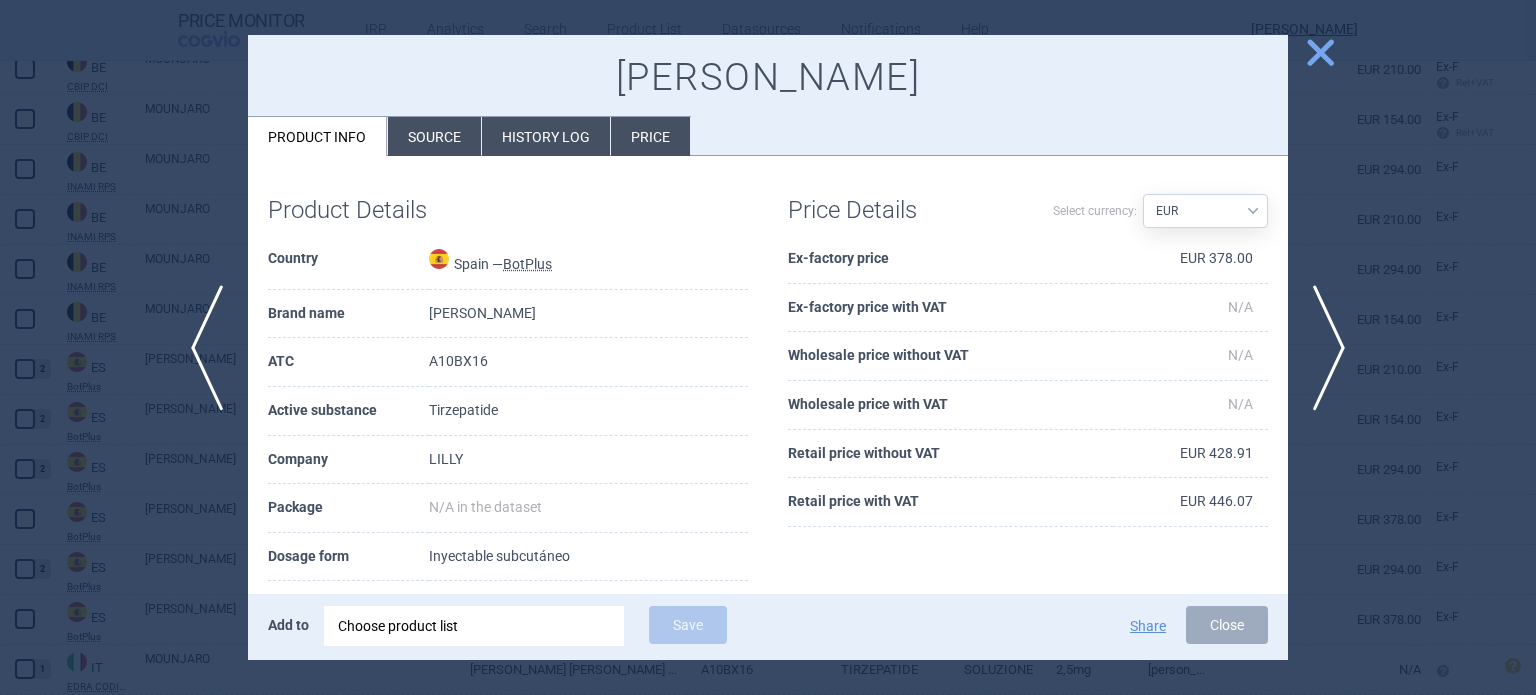 click on "History log" at bounding box center [546, 136] 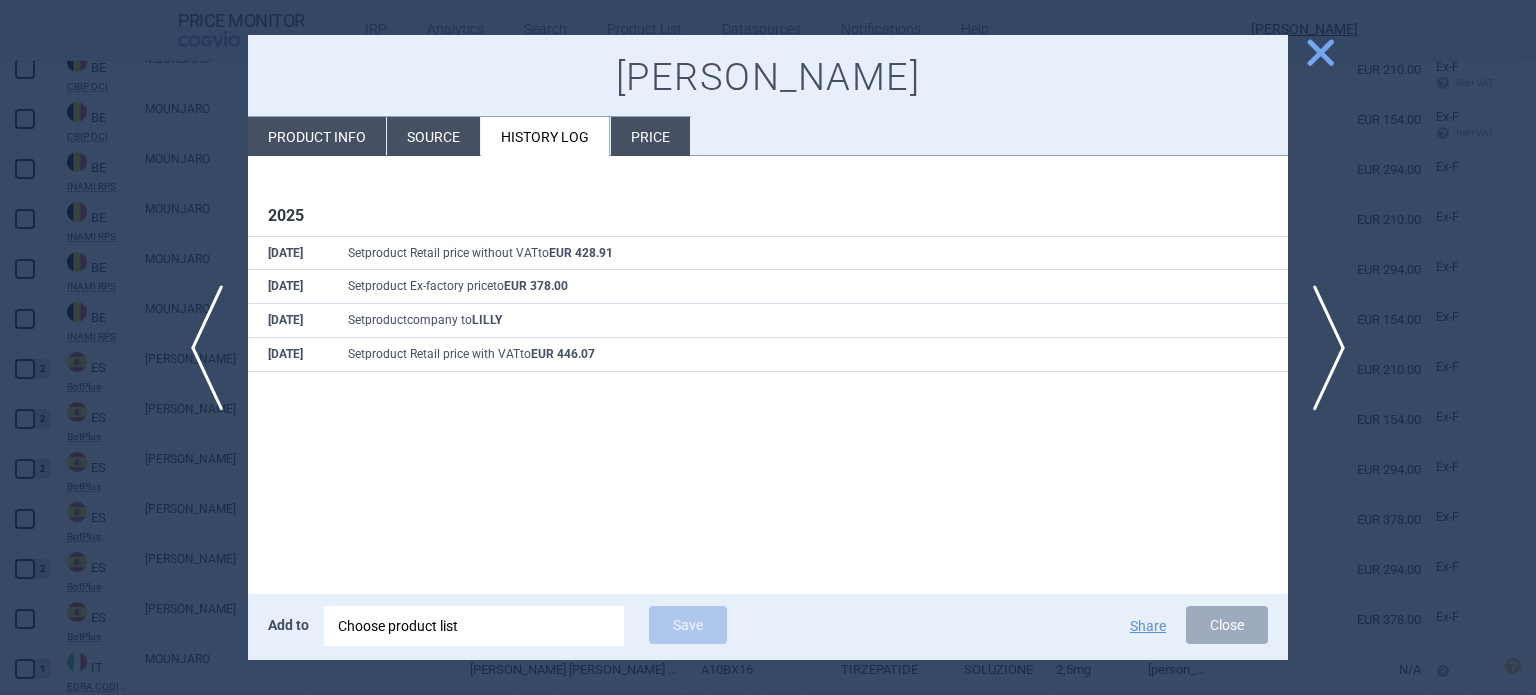 click on "Product info" at bounding box center (317, 136) 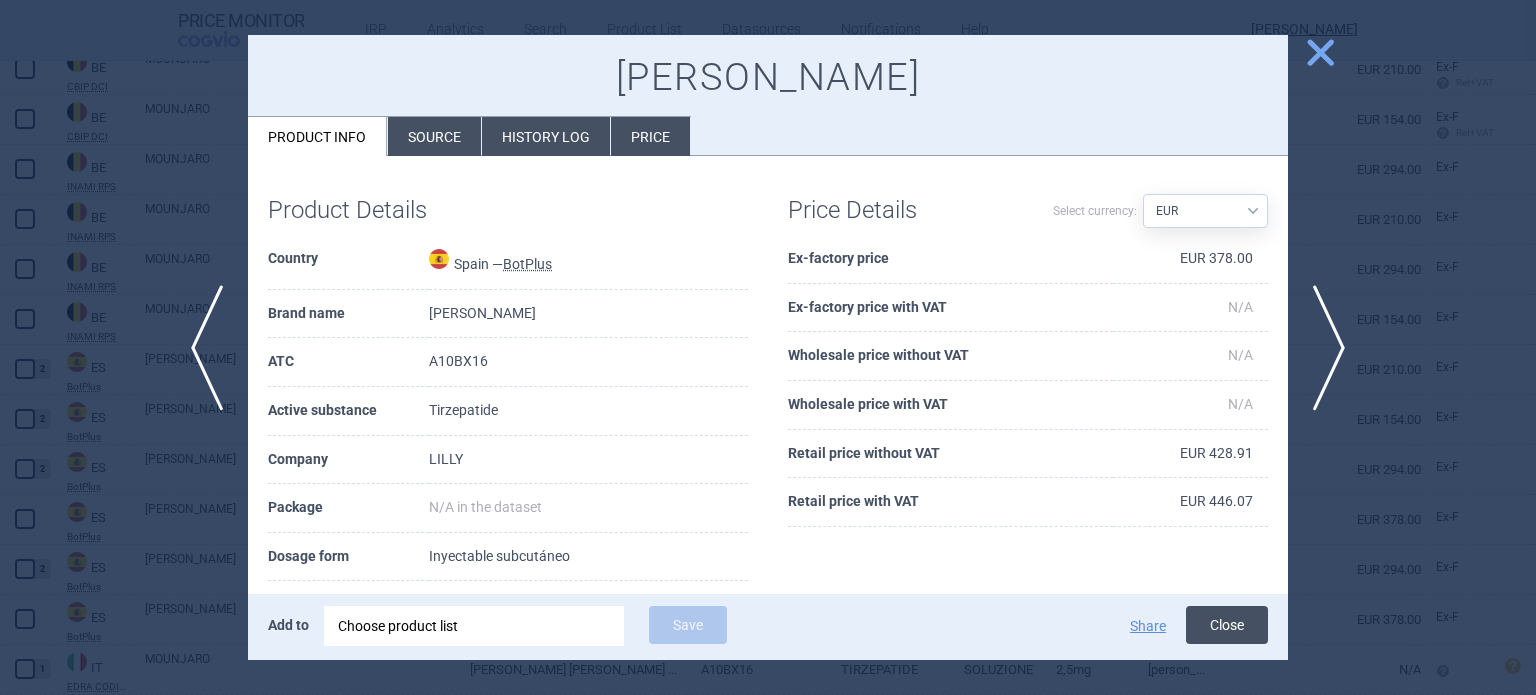 click on "Close" at bounding box center (1227, 625) 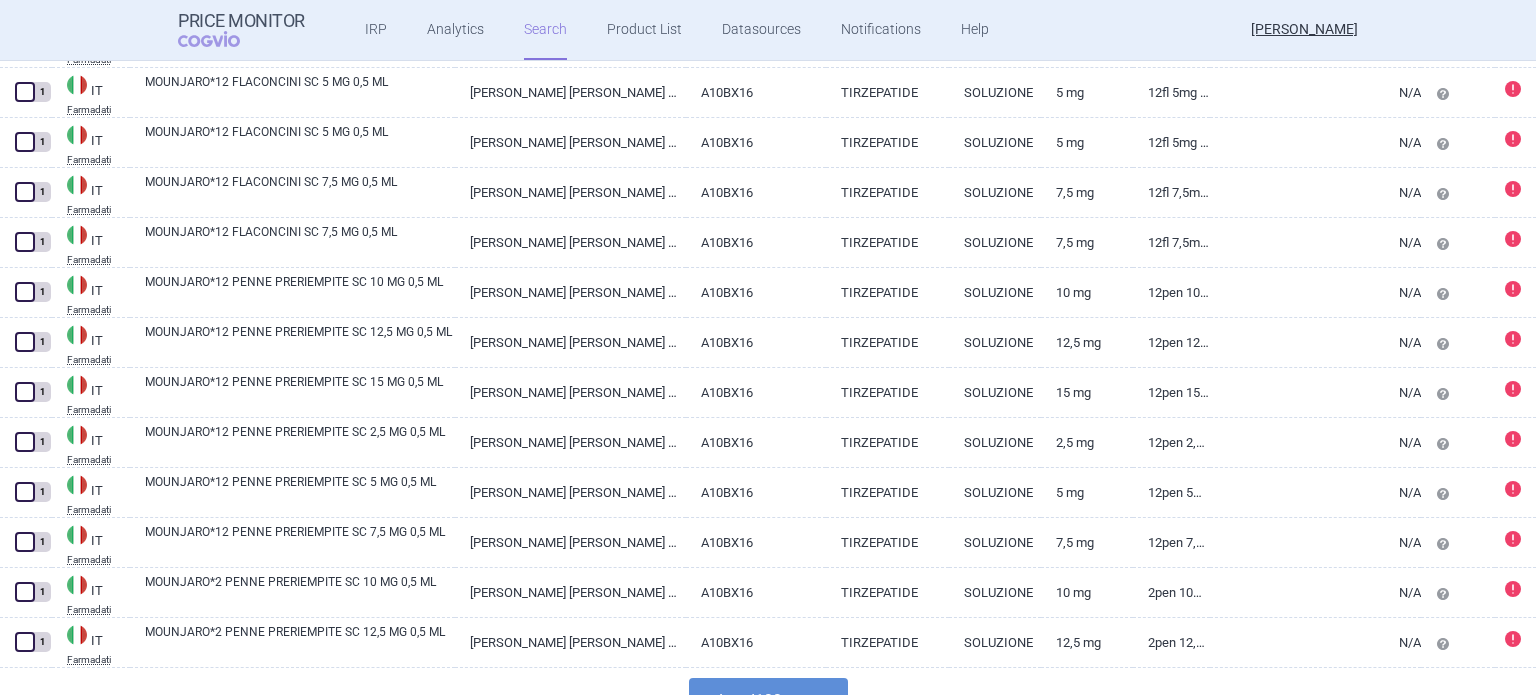 scroll, scrollTop: 4900, scrollLeft: 0, axis: vertical 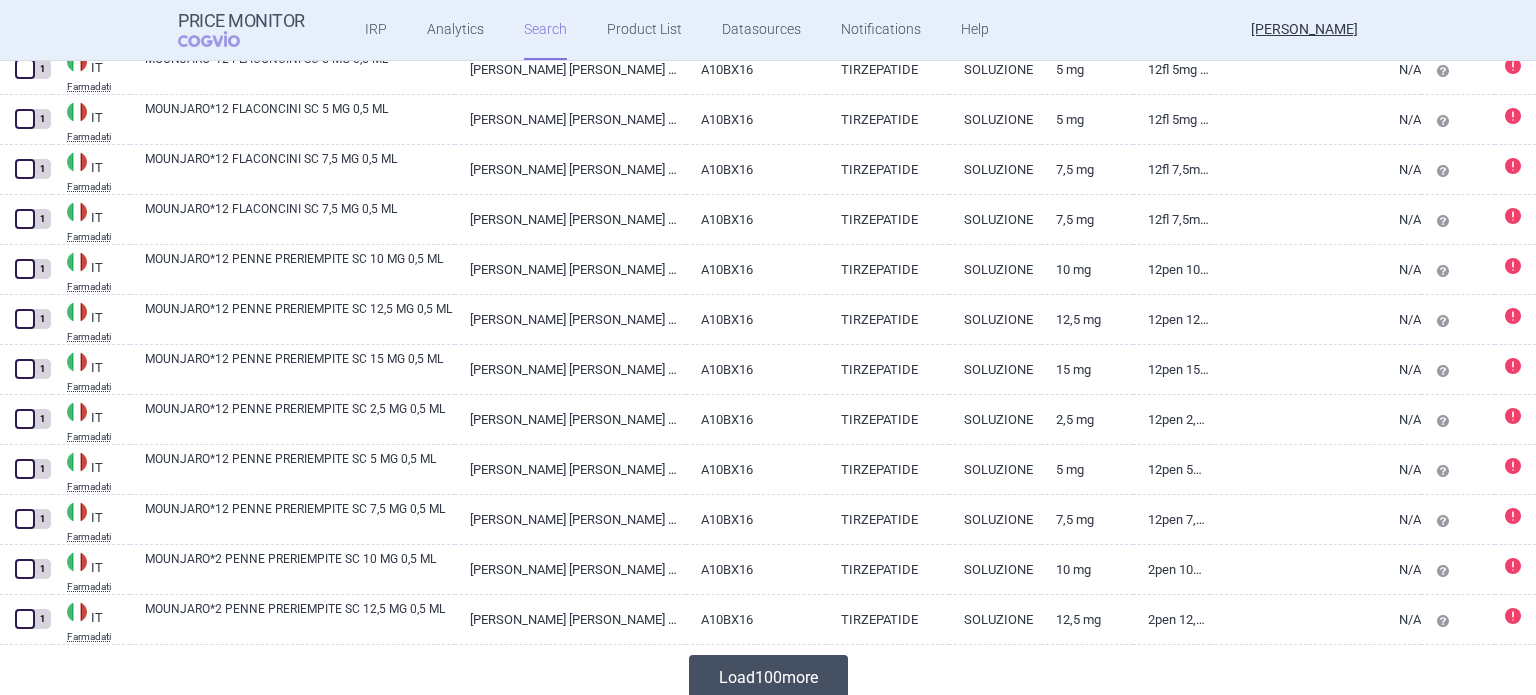 click on "Load  100  more" at bounding box center (768, 677) 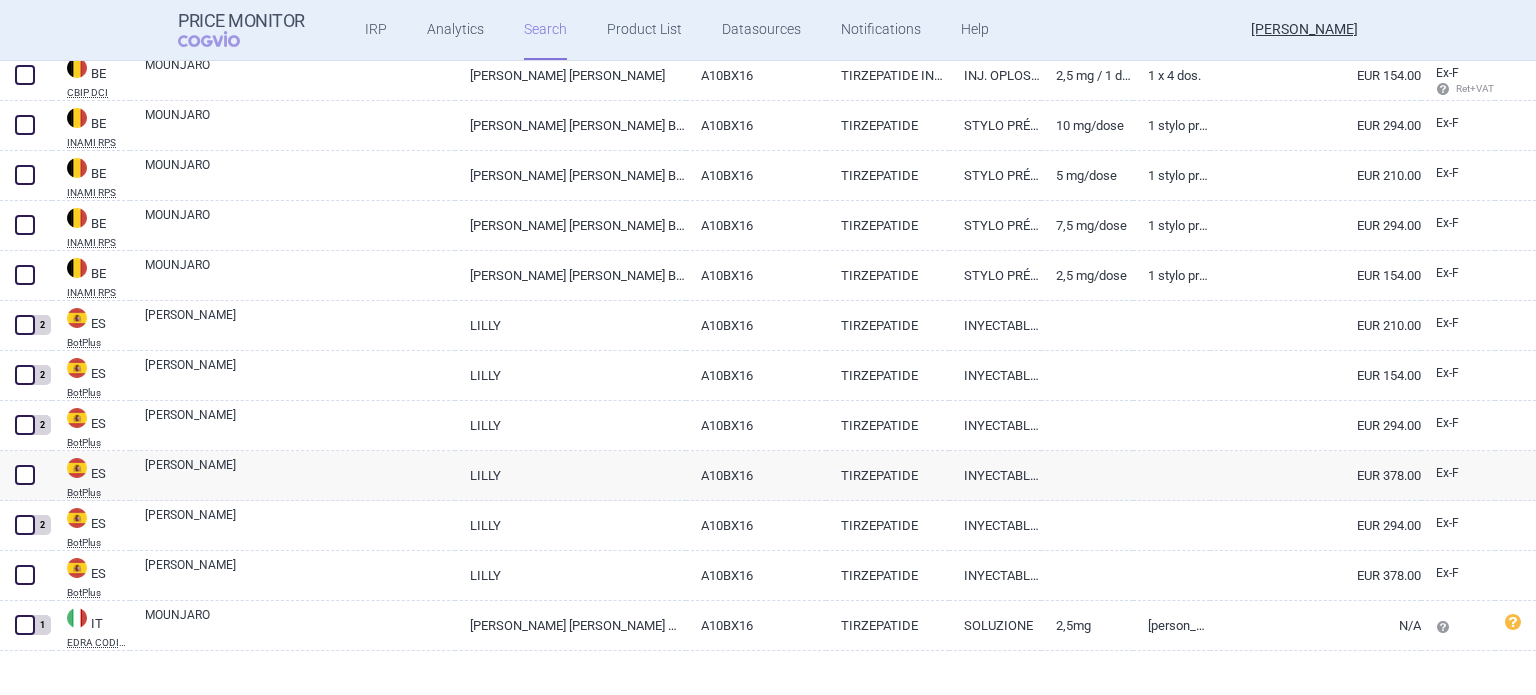 scroll, scrollTop: 515, scrollLeft: 0, axis: vertical 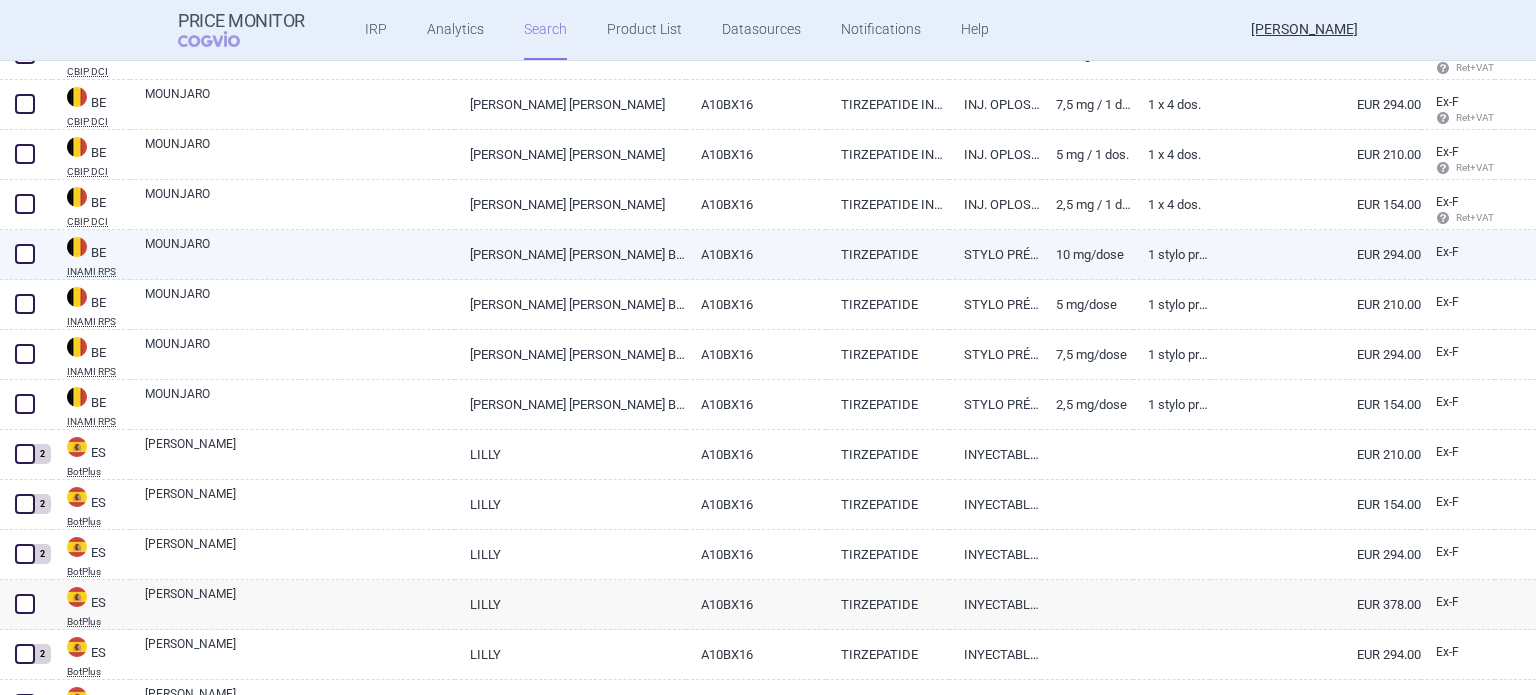 select on "brandName" 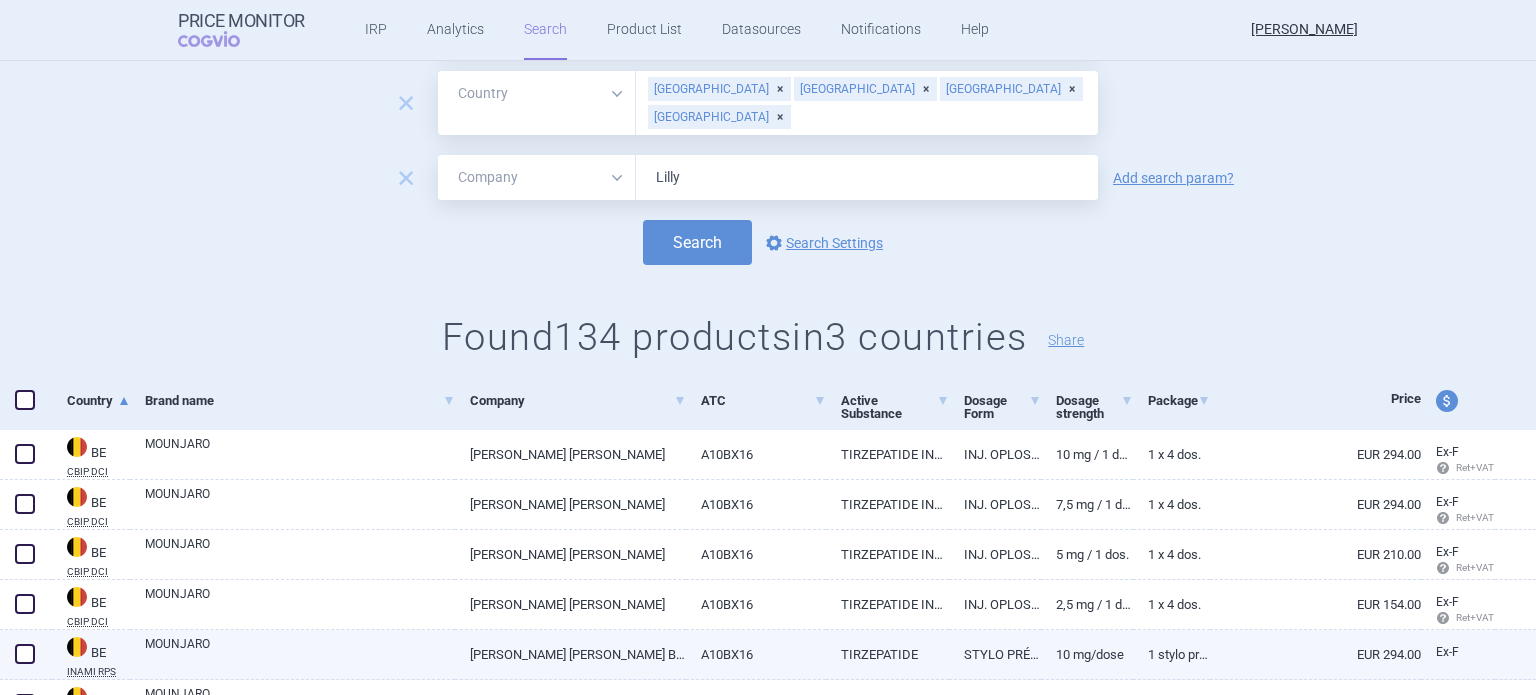 scroll, scrollTop: 0, scrollLeft: 0, axis: both 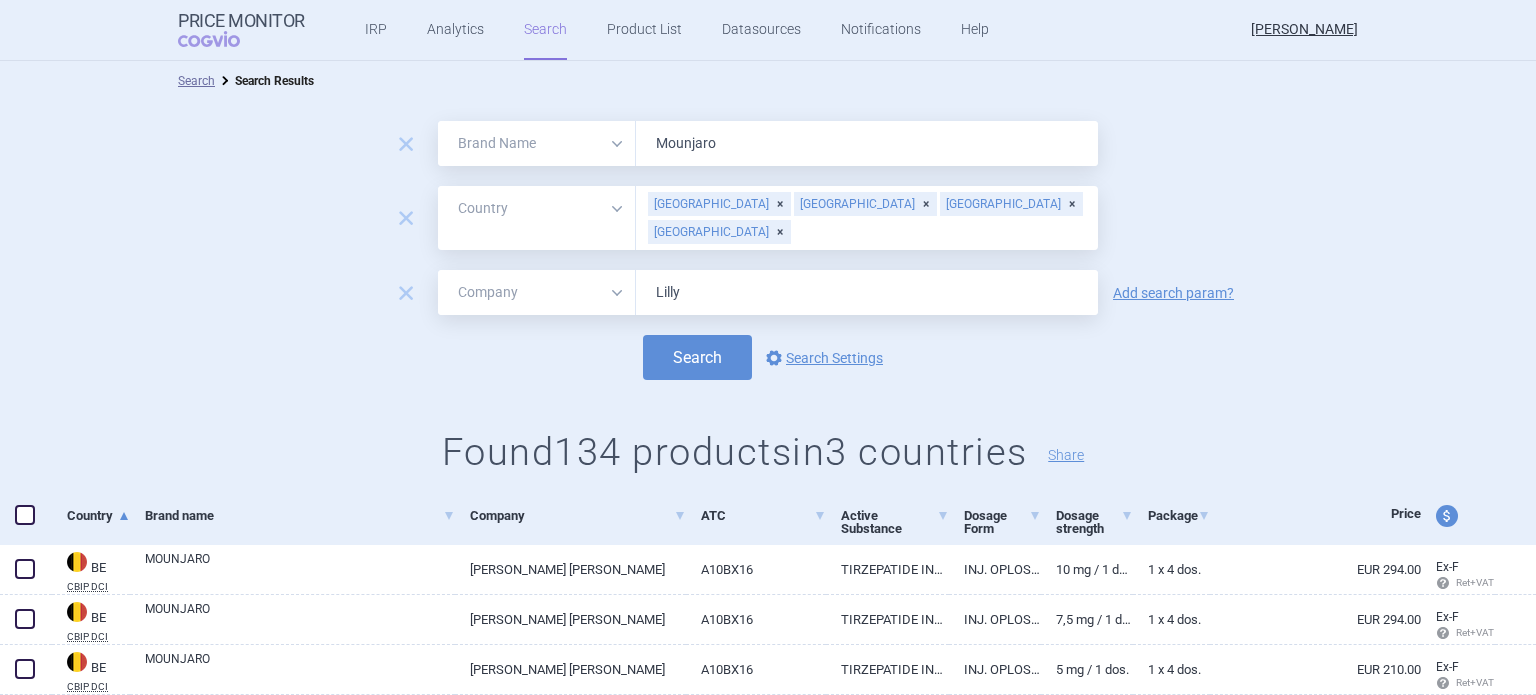 click on "[GEOGRAPHIC_DATA]" at bounding box center [719, 204] 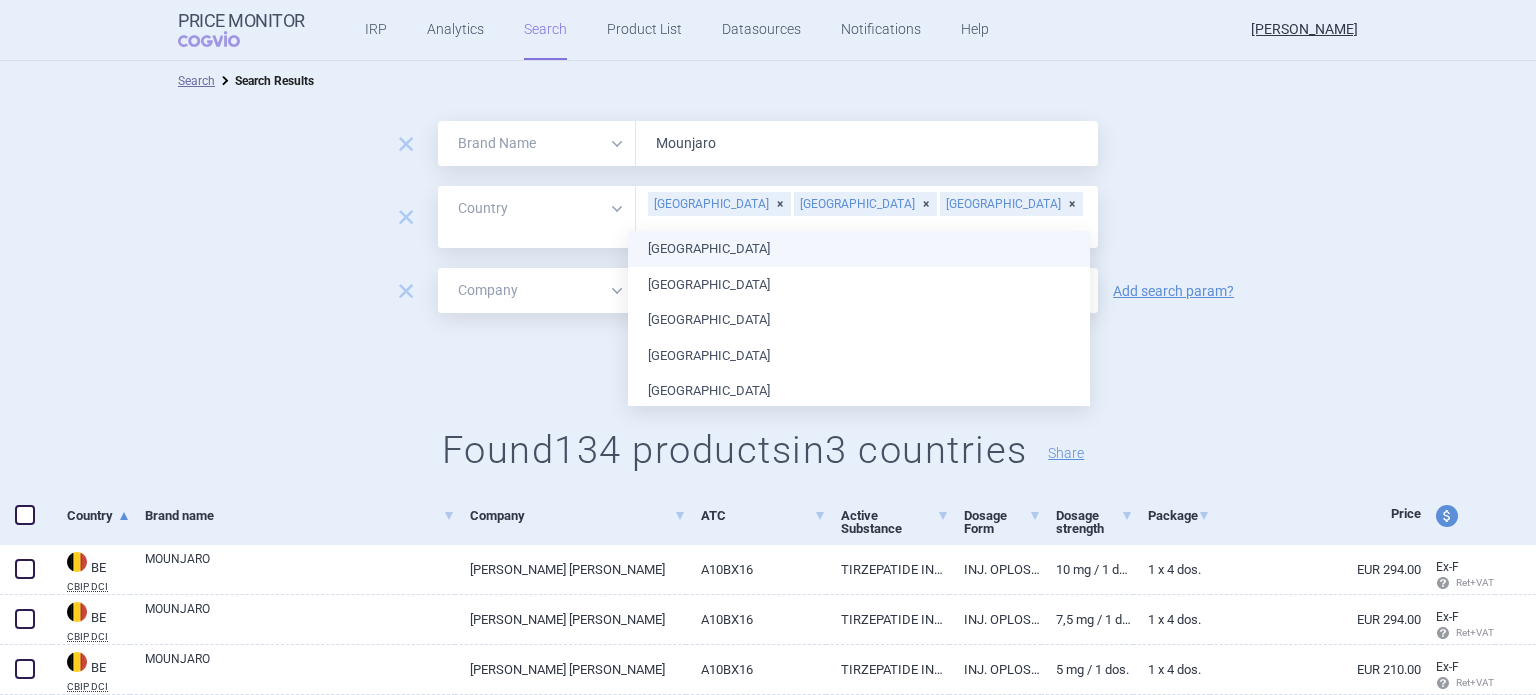 click on "[GEOGRAPHIC_DATA]" at bounding box center [719, 204] 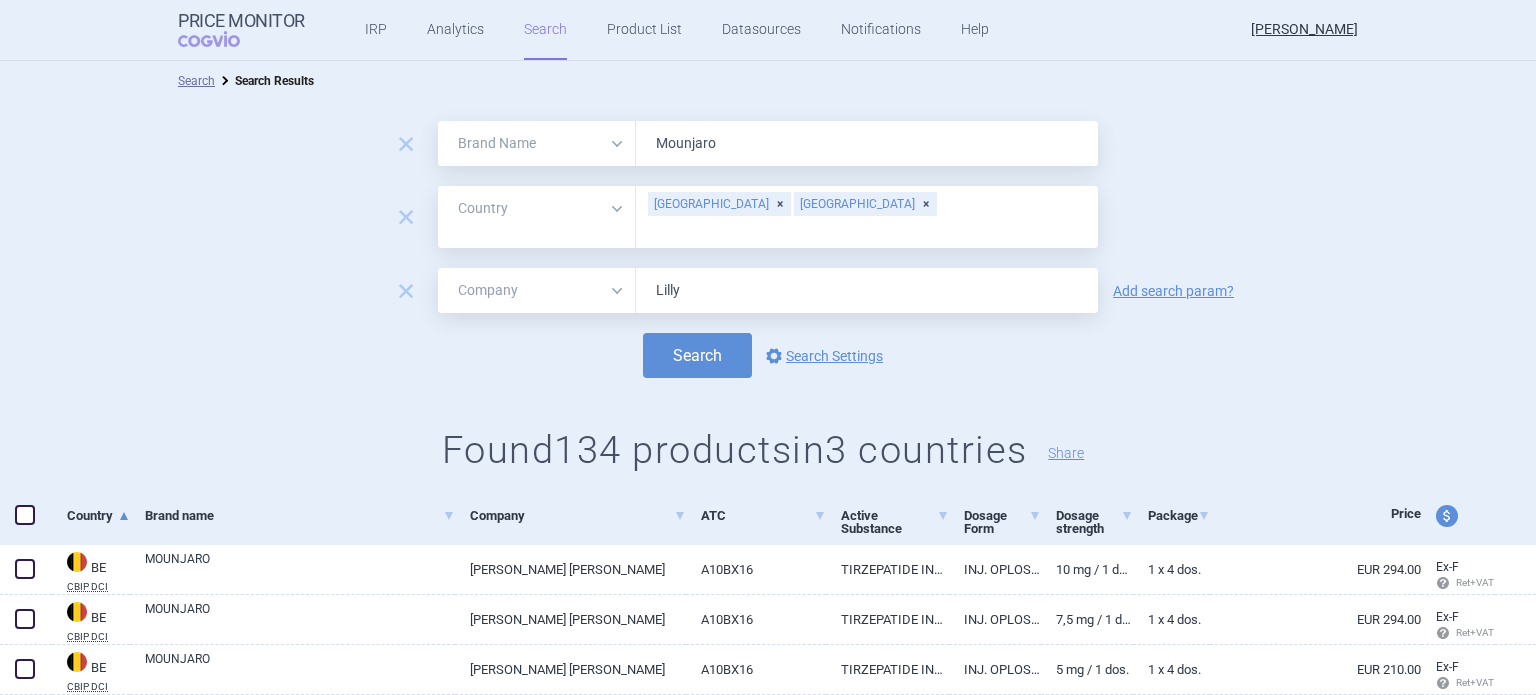 click on "[GEOGRAPHIC_DATA]" at bounding box center (719, 204) 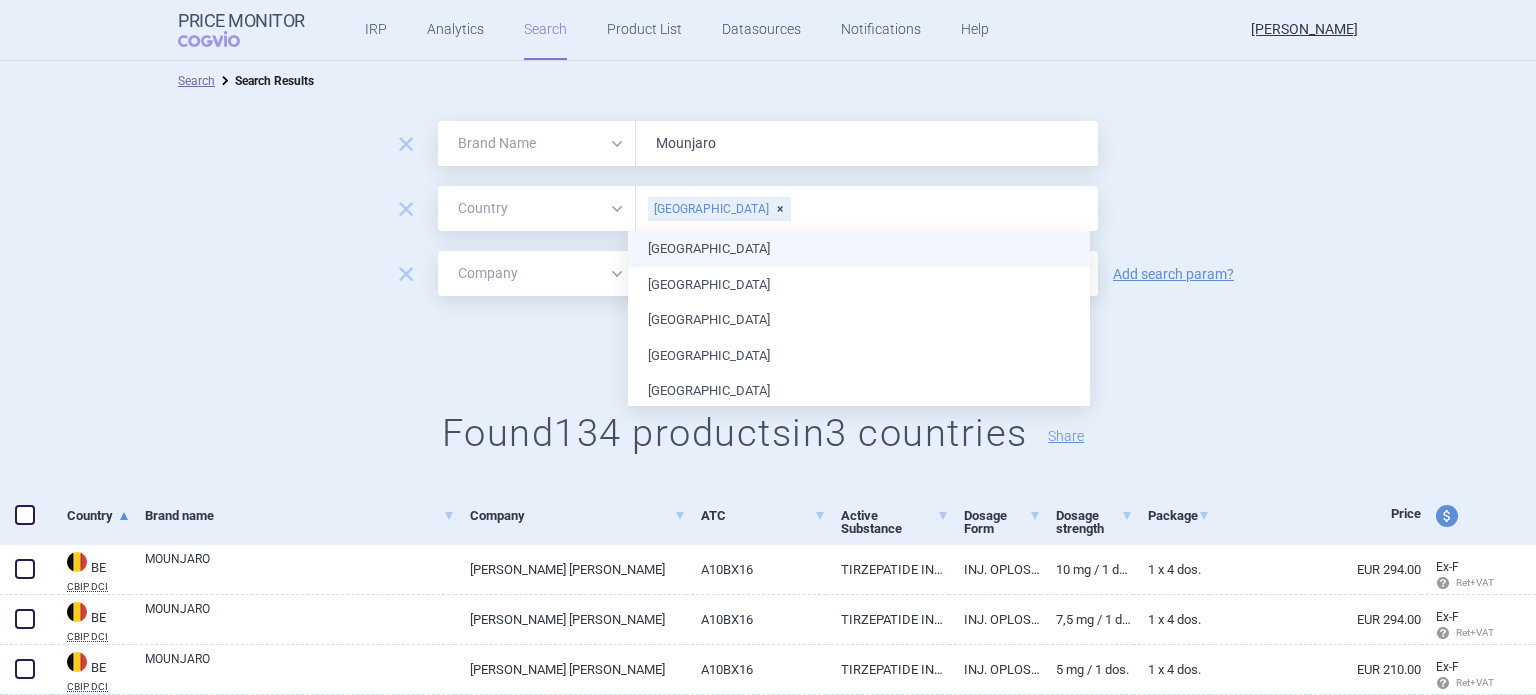 click on "[GEOGRAPHIC_DATA]" at bounding box center (719, 209) 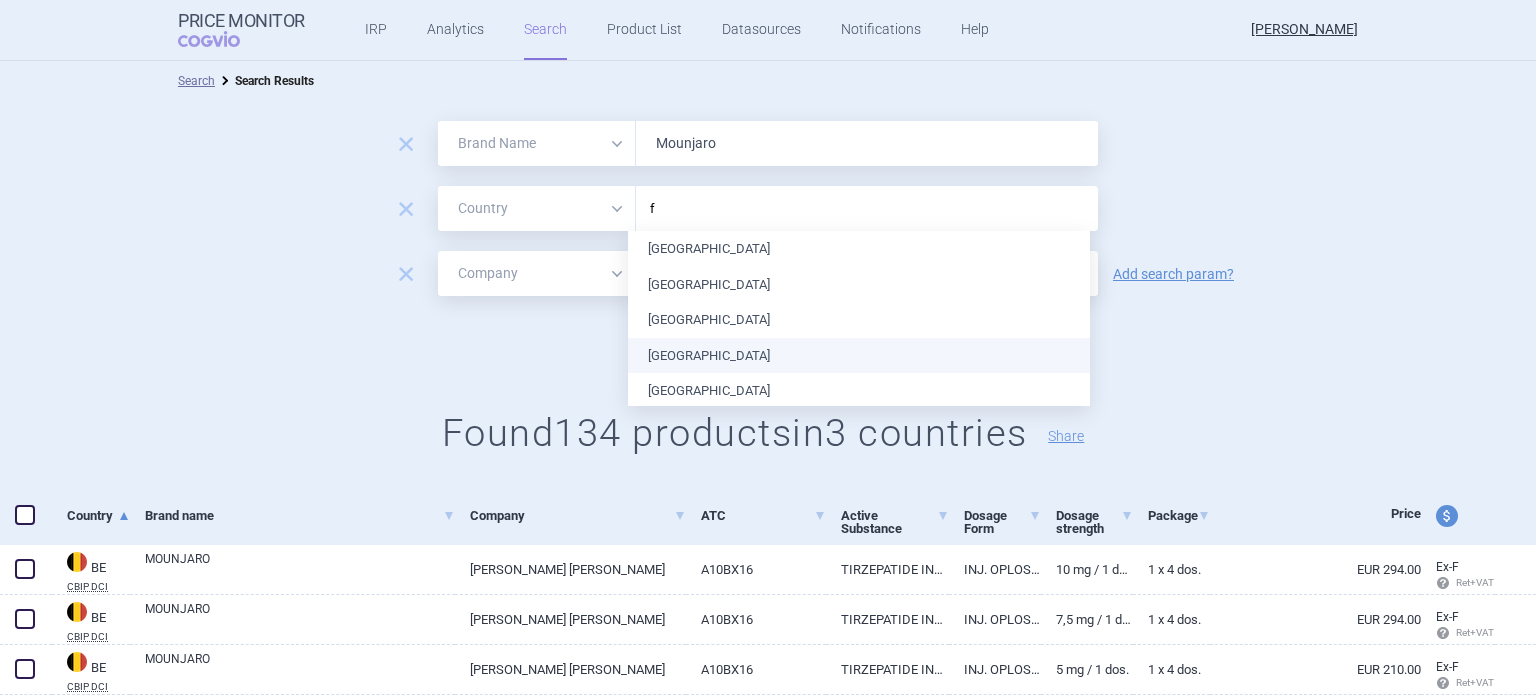 type on "fr" 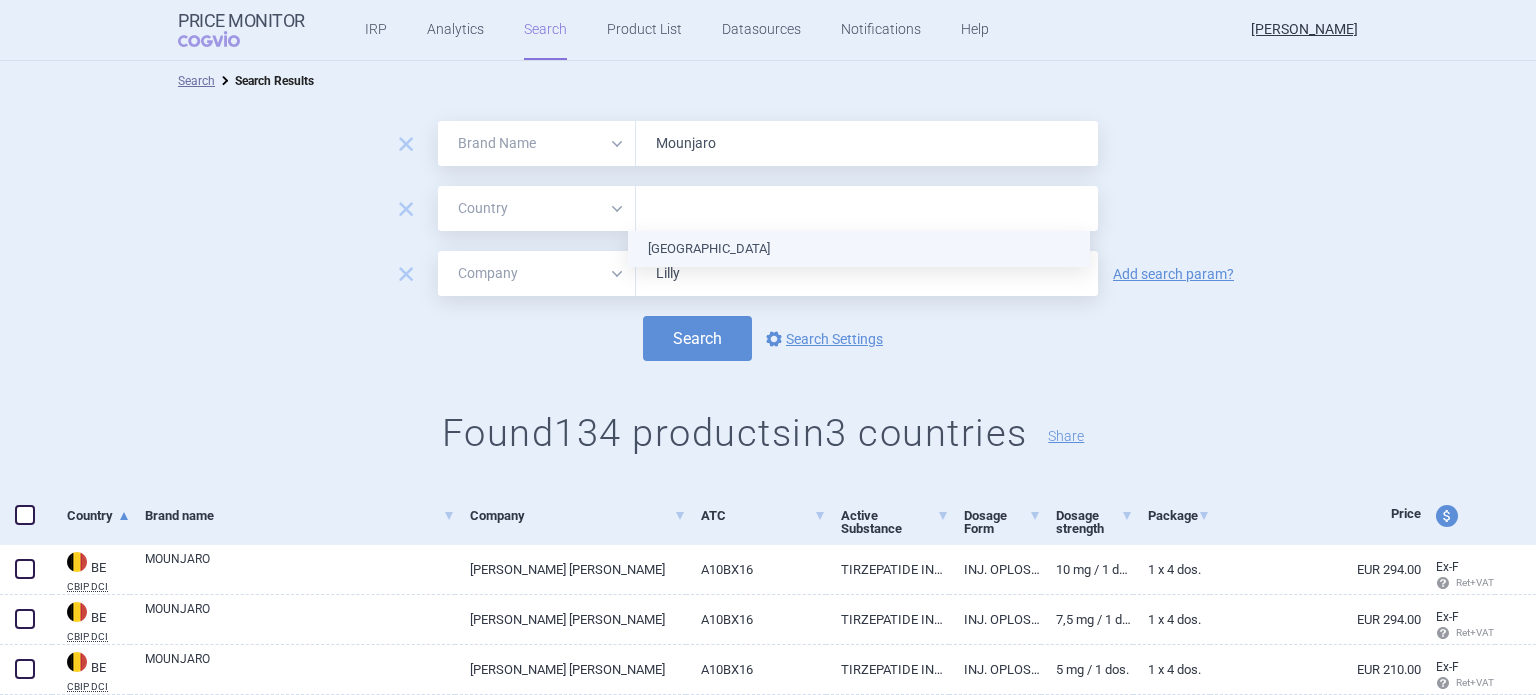 click on "[GEOGRAPHIC_DATA]" at bounding box center (859, 249) 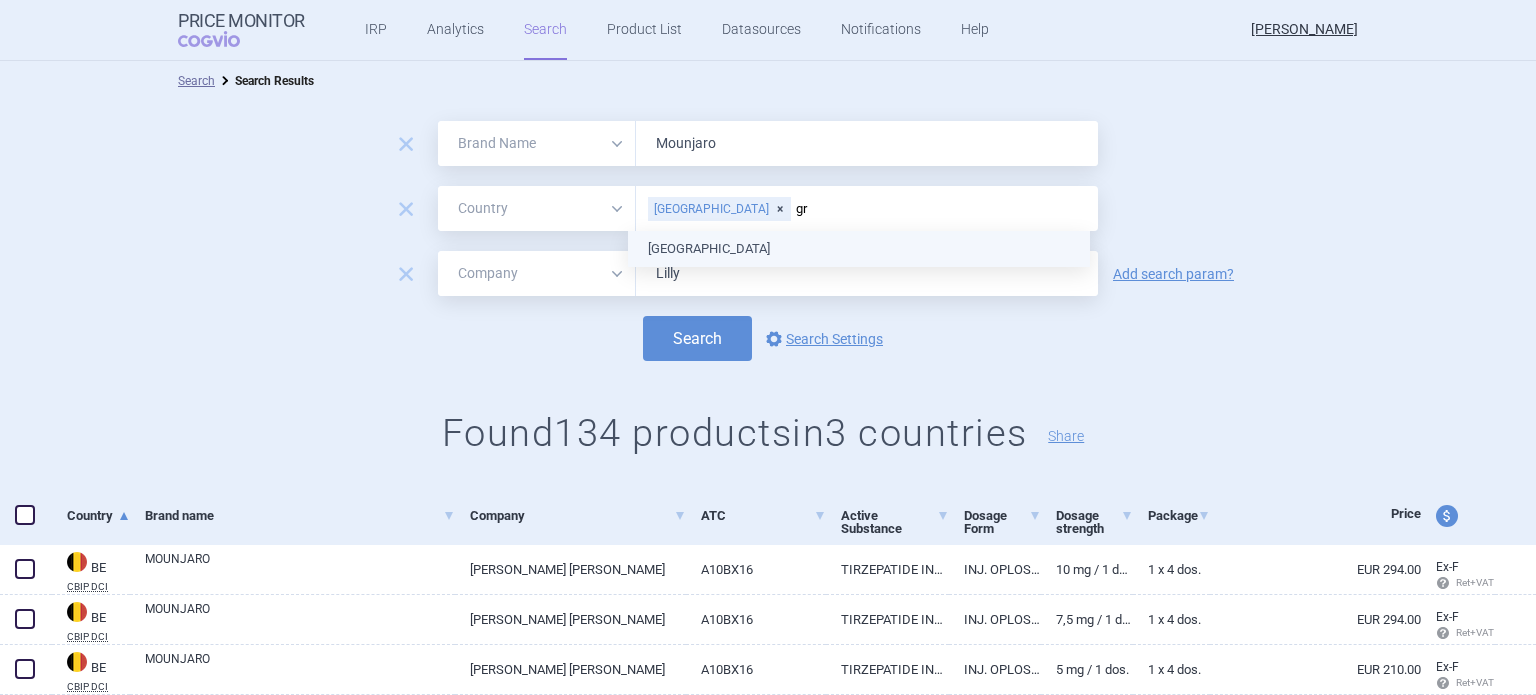type on "gre" 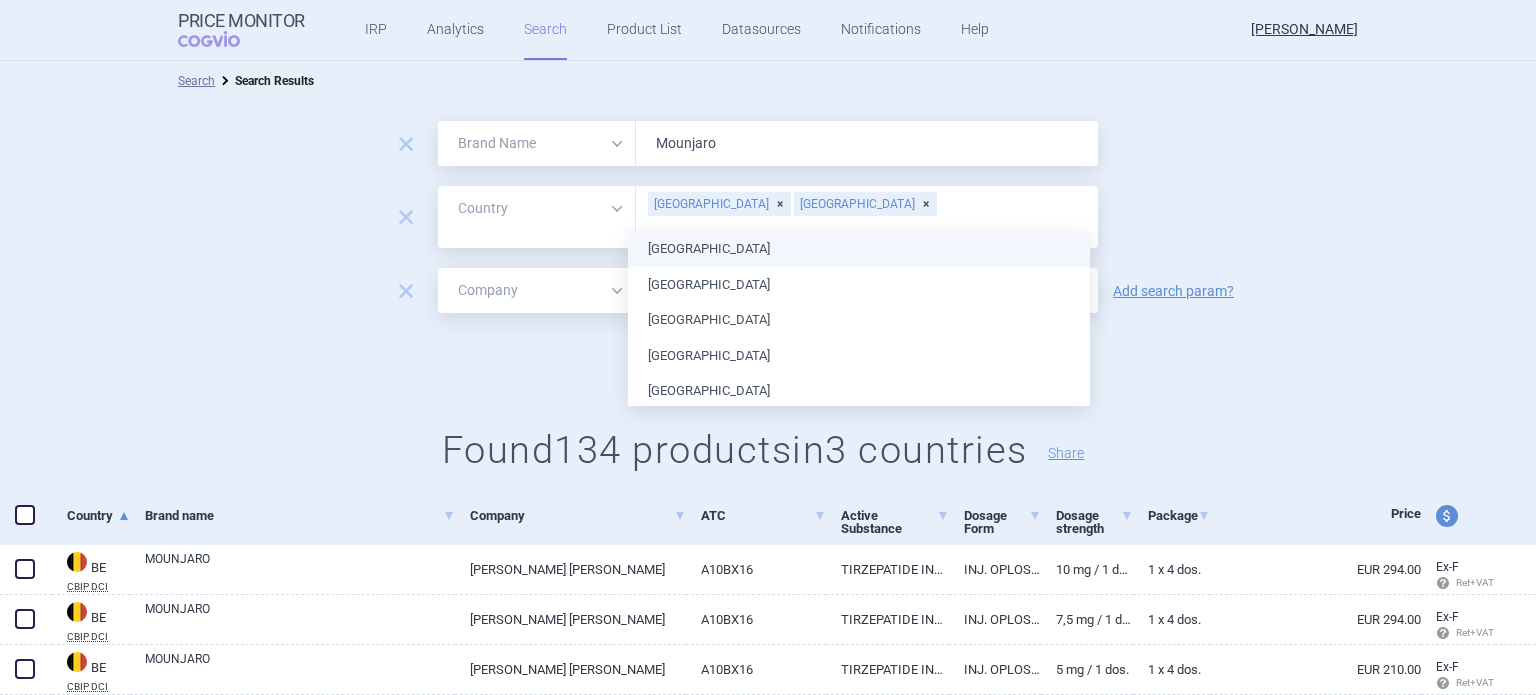 click on "[GEOGRAPHIC_DATA] [GEOGRAPHIC_DATA] [GEOGRAPHIC_DATA] [GEOGRAPHIC_DATA] [GEOGRAPHIC_DATA] [GEOGRAPHIC_DATA] [GEOGRAPHIC_DATA] [GEOGRAPHIC_DATA] [GEOGRAPHIC_DATA] [GEOGRAPHIC_DATA] [GEOGRAPHIC_DATA] [GEOGRAPHIC_DATA] [GEOGRAPHIC_DATA] [GEOGRAPHIC_DATA] [GEOGRAPHIC_DATA] [GEOGRAPHIC_DATA] [GEOGRAPHIC_DATA] [GEOGRAPHIC_DATA] [GEOGRAPHIC_DATA] [GEOGRAPHIC_DATA] [GEOGRAPHIC_DATA] [GEOGRAPHIC_DATA] [GEOGRAPHIC_DATA] [GEOGRAPHIC_DATA], Republic of [GEOGRAPHIC_DATA] [GEOGRAPHIC_DATA] [GEOGRAPHIC_DATA] [GEOGRAPHIC_DATA], [GEOGRAPHIC_DATA] [GEOGRAPHIC_DATA] [GEOGRAPHIC_DATA] [GEOGRAPHIC_DATA] [GEOGRAPHIC_DATA] [GEOGRAPHIC_DATA] [GEOGRAPHIC_DATA] [GEOGRAPHIC_DATA] [GEOGRAPHIC_DATA] [GEOGRAPHIC_DATA] [GEOGRAPHIC_DATA] [GEOGRAPHIC_DATA] [GEOGRAPHIC_DATA] [GEOGRAPHIC_DATA] [GEOGRAPHIC_DATA]" at bounding box center (859, 978) 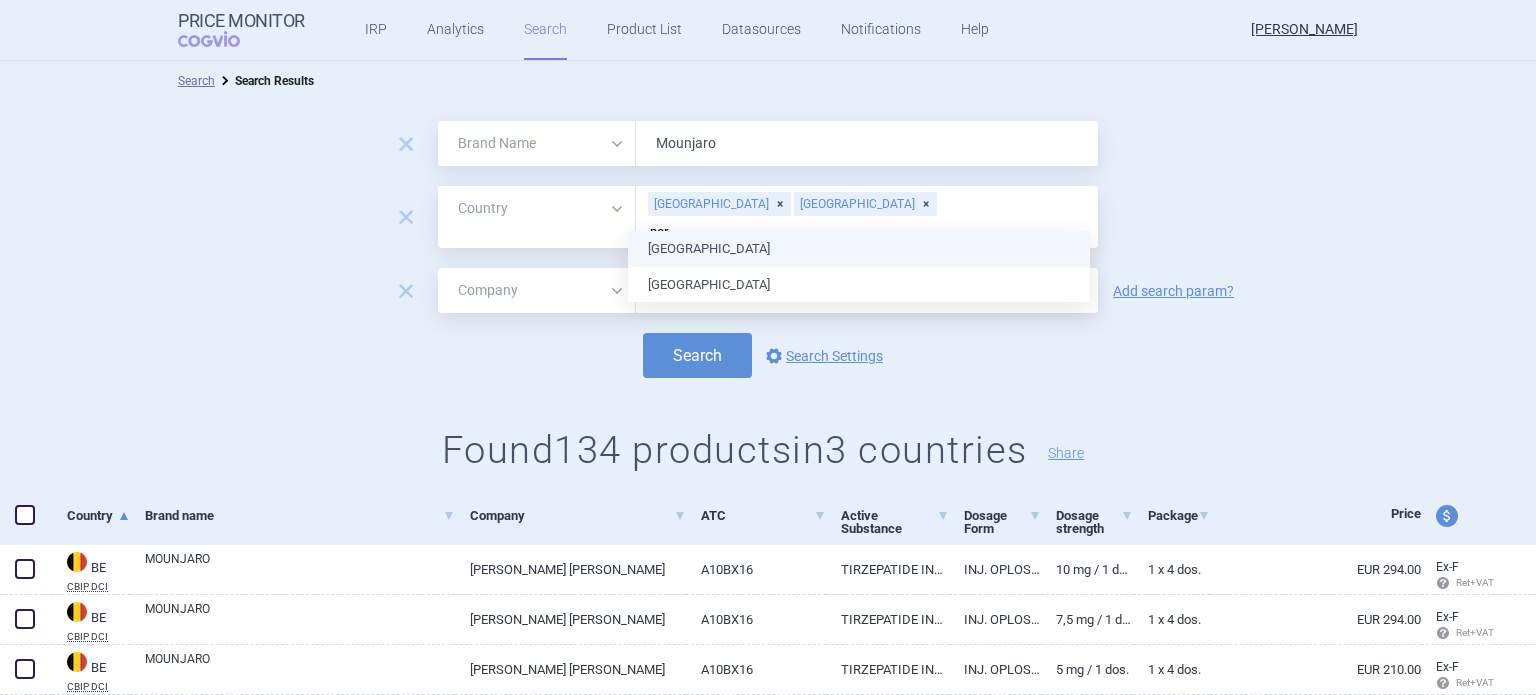 type on "port" 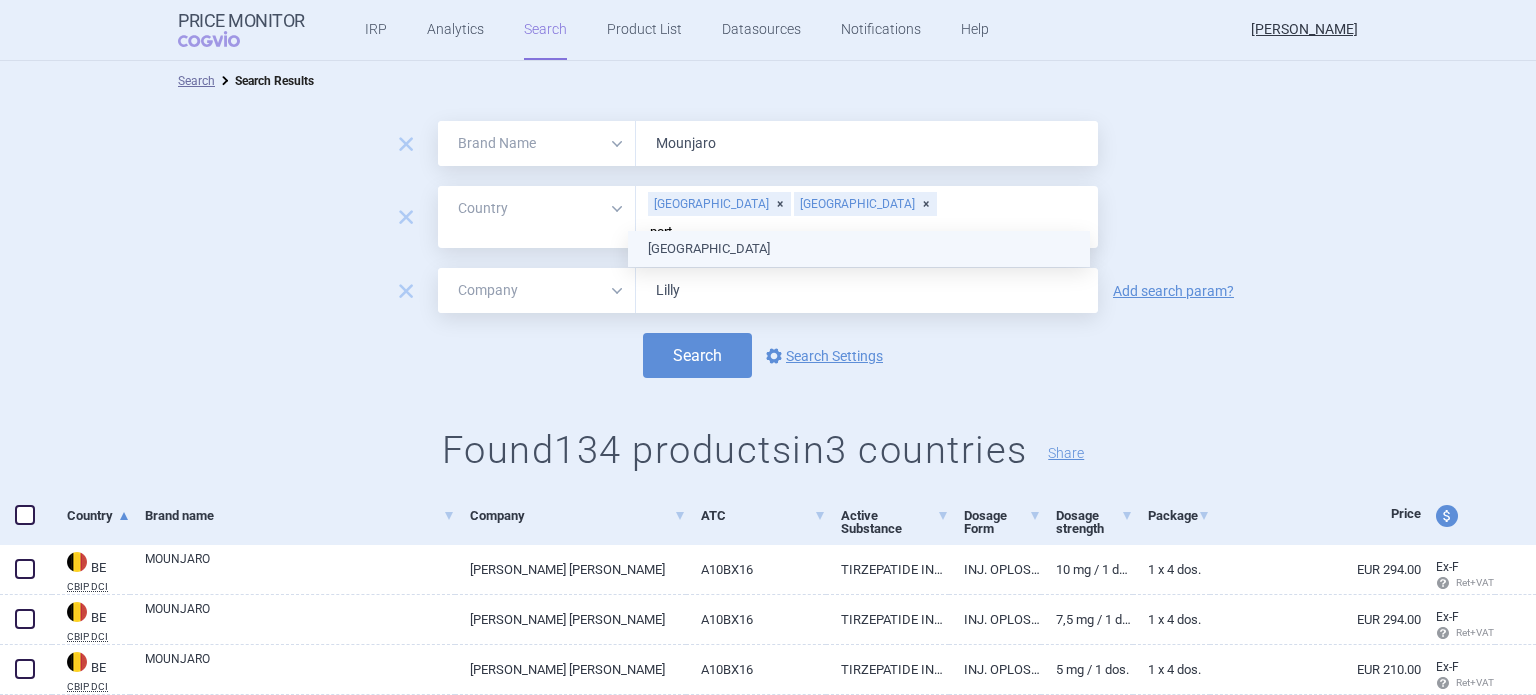 type 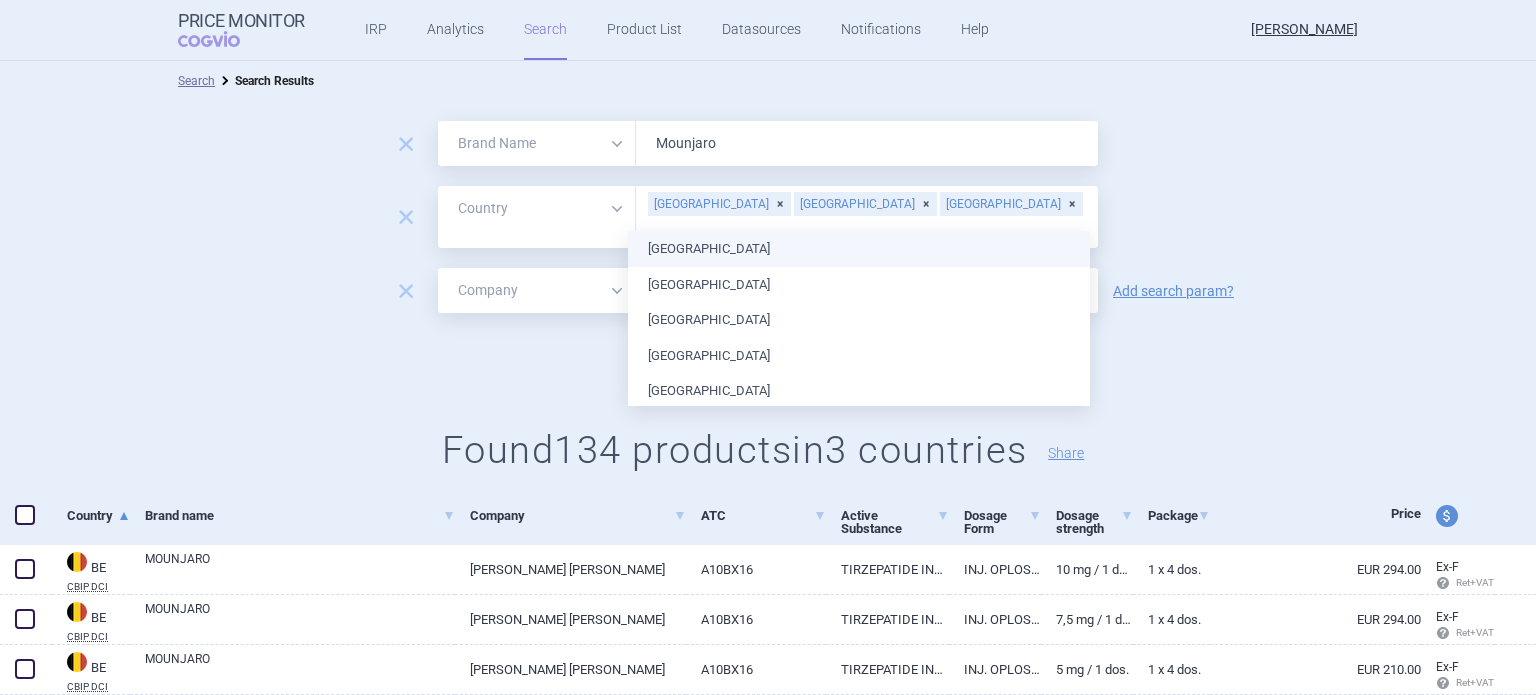 click on "[GEOGRAPHIC_DATA] [GEOGRAPHIC_DATA] [GEOGRAPHIC_DATA] [GEOGRAPHIC_DATA] [GEOGRAPHIC_DATA] [GEOGRAPHIC_DATA] [GEOGRAPHIC_DATA] [GEOGRAPHIC_DATA] [GEOGRAPHIC_DATA] [GEOGRAPHIC_DATA] [GEOGRAPHIC_DATA] [GEOGRAPHIC_DATA] [GEOGRAPHIC_DATA] [GEOGRAPHIC_DATA] [GEOGRAPHIC_DATA] [GEOGRAPHIC_DATA] [GEOGRAPHIC_DATA] [GEOGRAPHIC_DATA] [GEOGRAPHIC_DATA] [GEOGRAPHIC_DATA] [GEOGRAPHIC_DATA] [GEOGRAPHIC_DATA] [GEOGRAPHIC_DATA] [GEOGRAPHIC_DATA], Republic of [GEOGRAPHIC_DATA] [GEOGRAPHIC_DATA] [GEOGRAPHIC_DATA] [GEOGRAPHIC_DATA], [GEOGRAPHIC_DATA] [GEOGRAPHIC_DATA] [GEOGRAPHIC_DATA] [GEOGRAPHIC_DATA] [GEOGRAPHIC_DATA] [GEOGRAPHIC_DATA] [GEOGRAPHIC_DATA] [GEOGRAPHIC_DATA] [GEOGRAPHIC_DATA] [GEOGRAPHIC_DATA] [GEOGRAPHIC_DATA] [GEOGRAPHIC_DATA] [GEOGRAPHIC_DATA] [GEOGRAPHIC_DATA] [GEOGRAPHIC_DATA]" at bounding box center (859, 978) 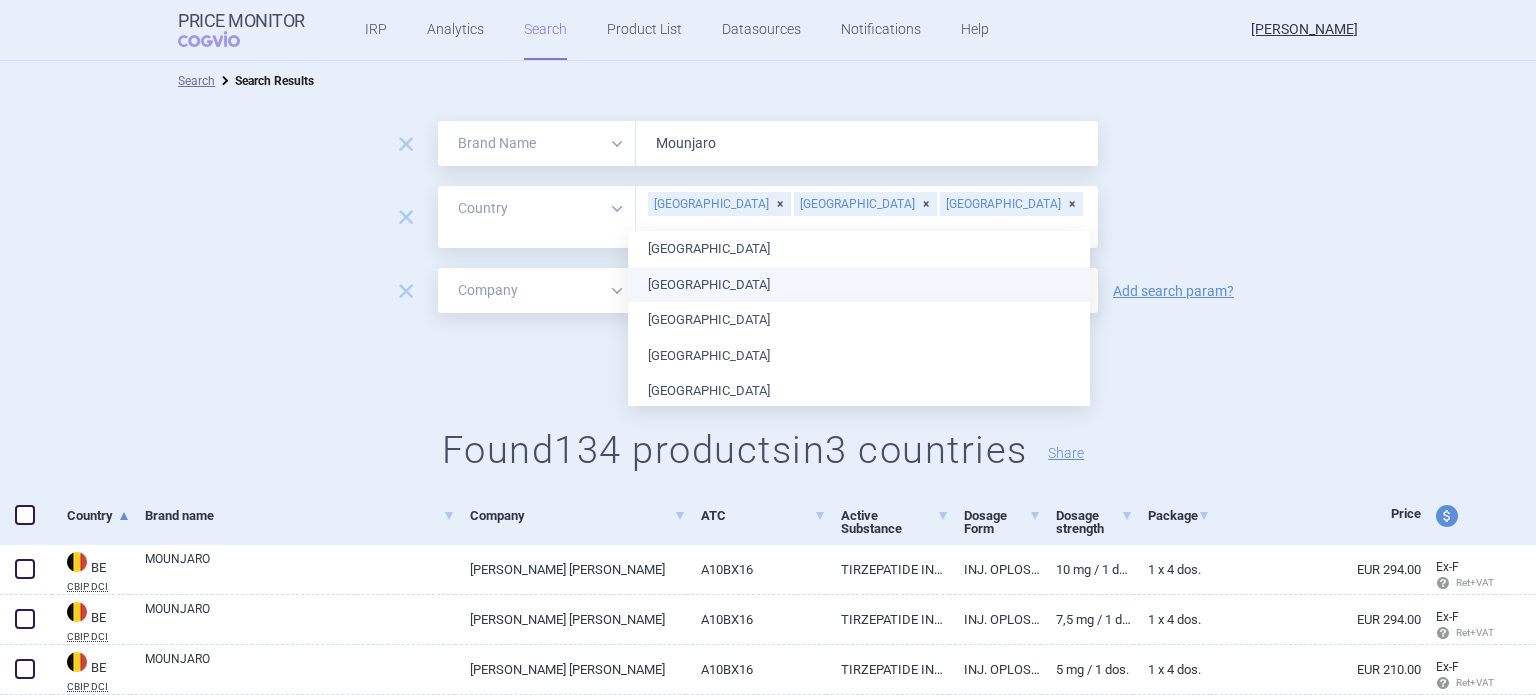 click on "Search options Search Settings" at bounding box center [768, 355] 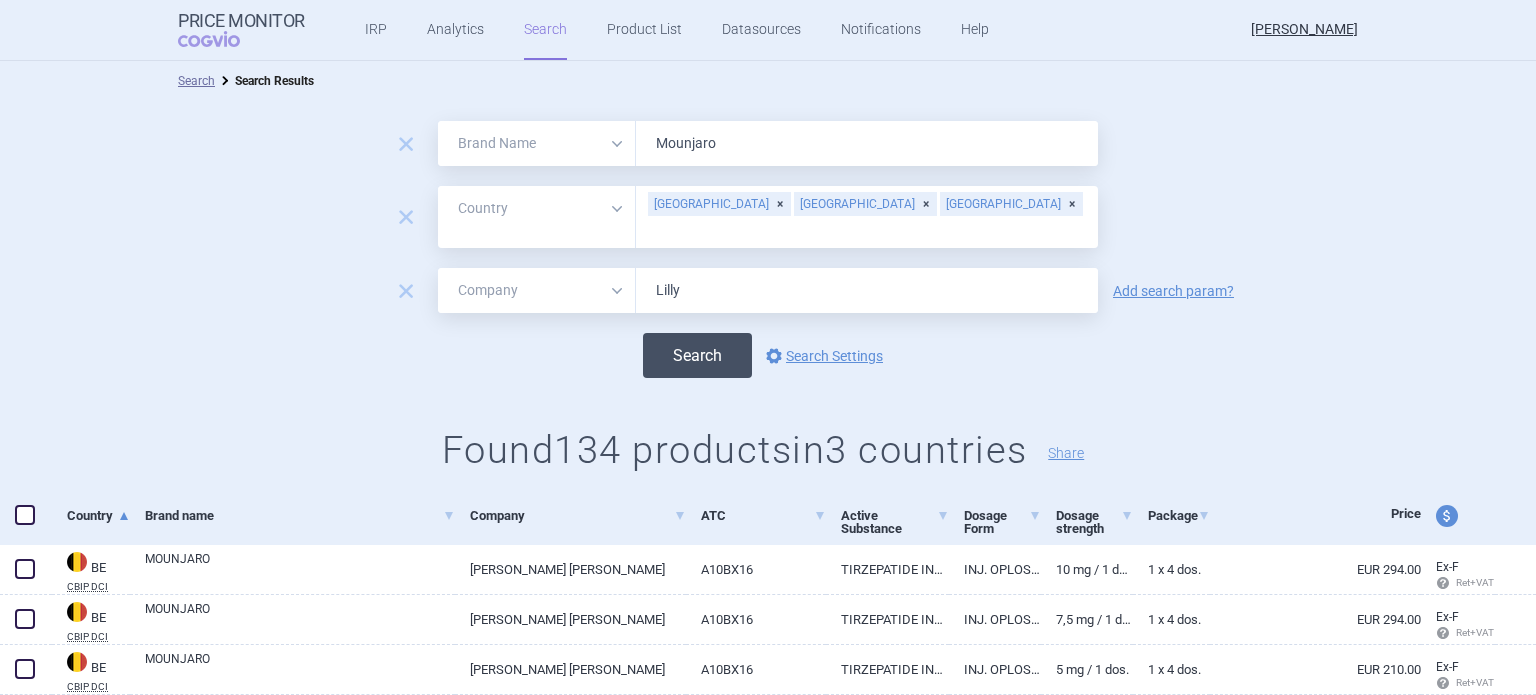 click on "Search" at bounding box center [697, 355] 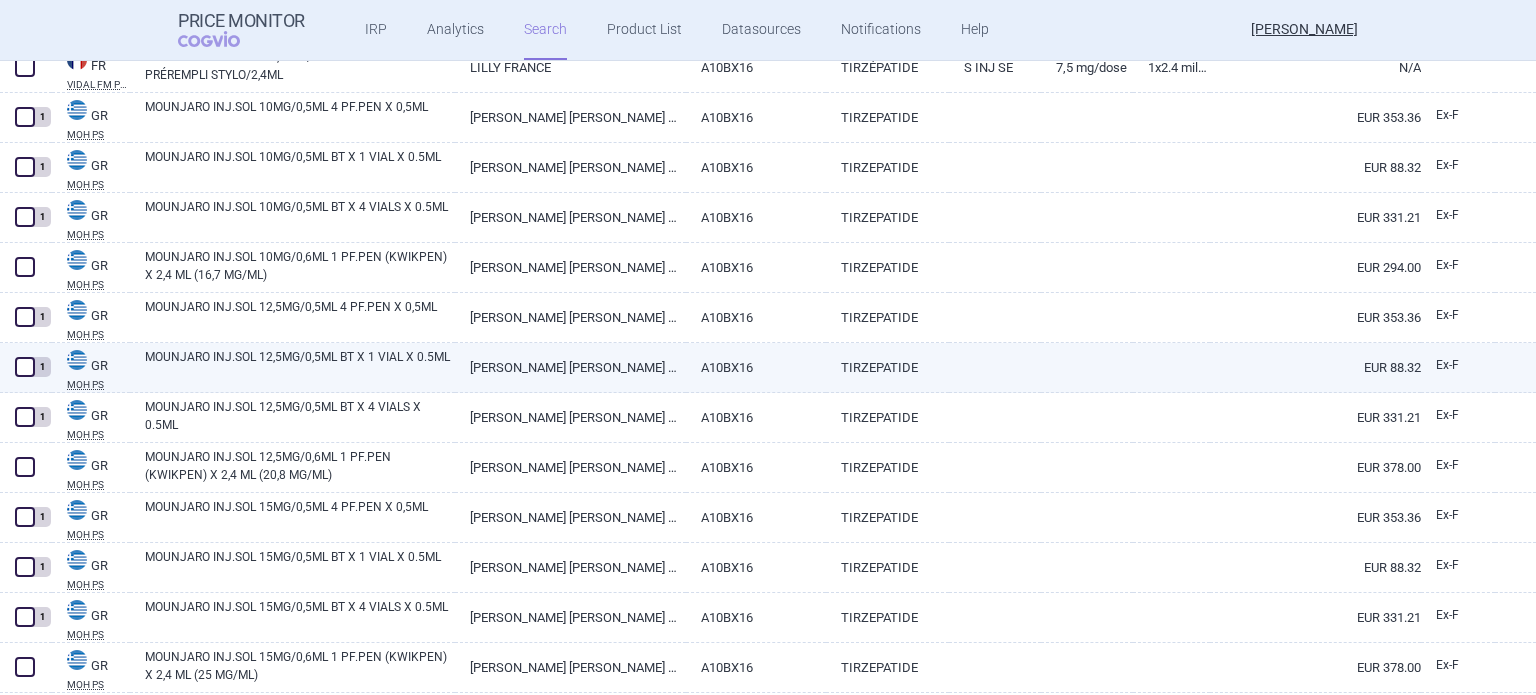 scroll, scrollTop: 800, scrollLeft: 0, axis: vertical 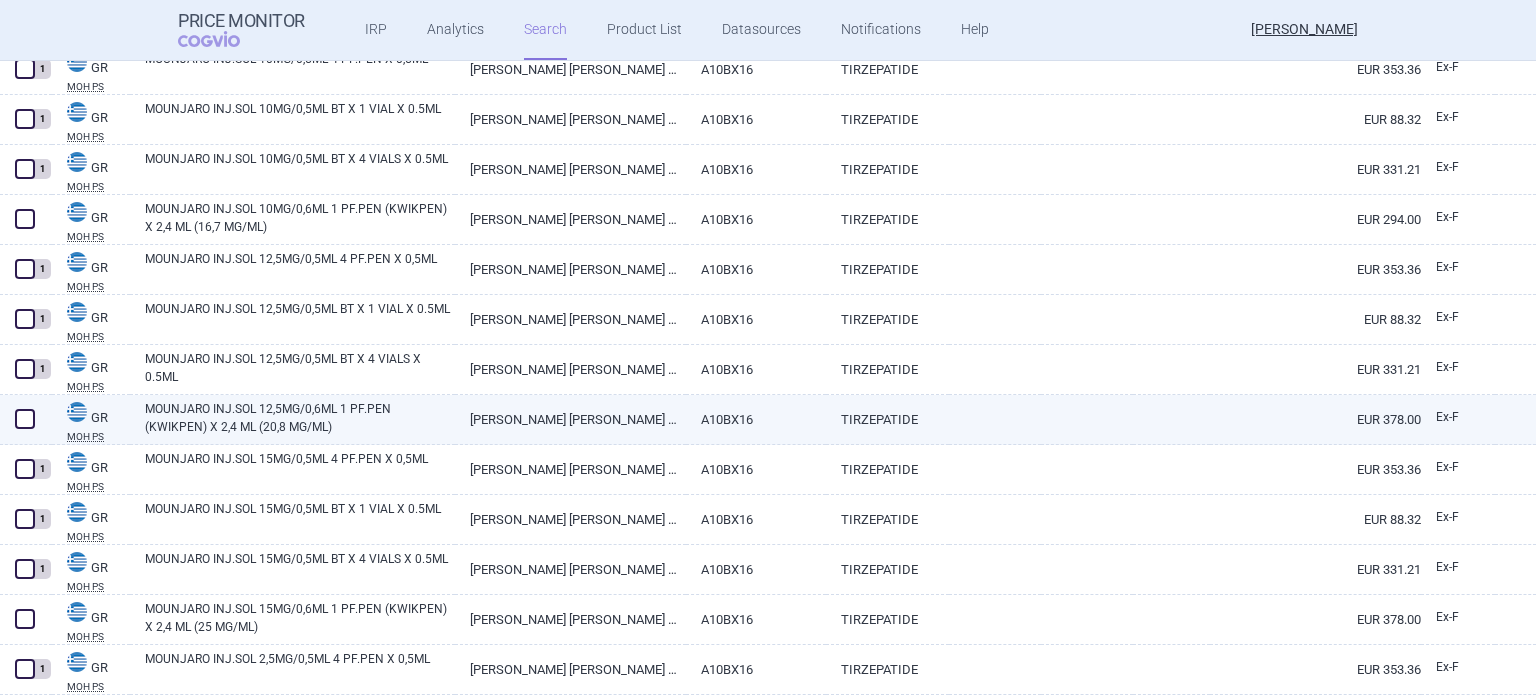 click on "MOUNJARO INJ.SOL 12,5MG/0,6ML 1 PF.PEN (KWIKPEN) X 2,4 ML (20,8 MG/ML)" at bounding box center (300, 418) 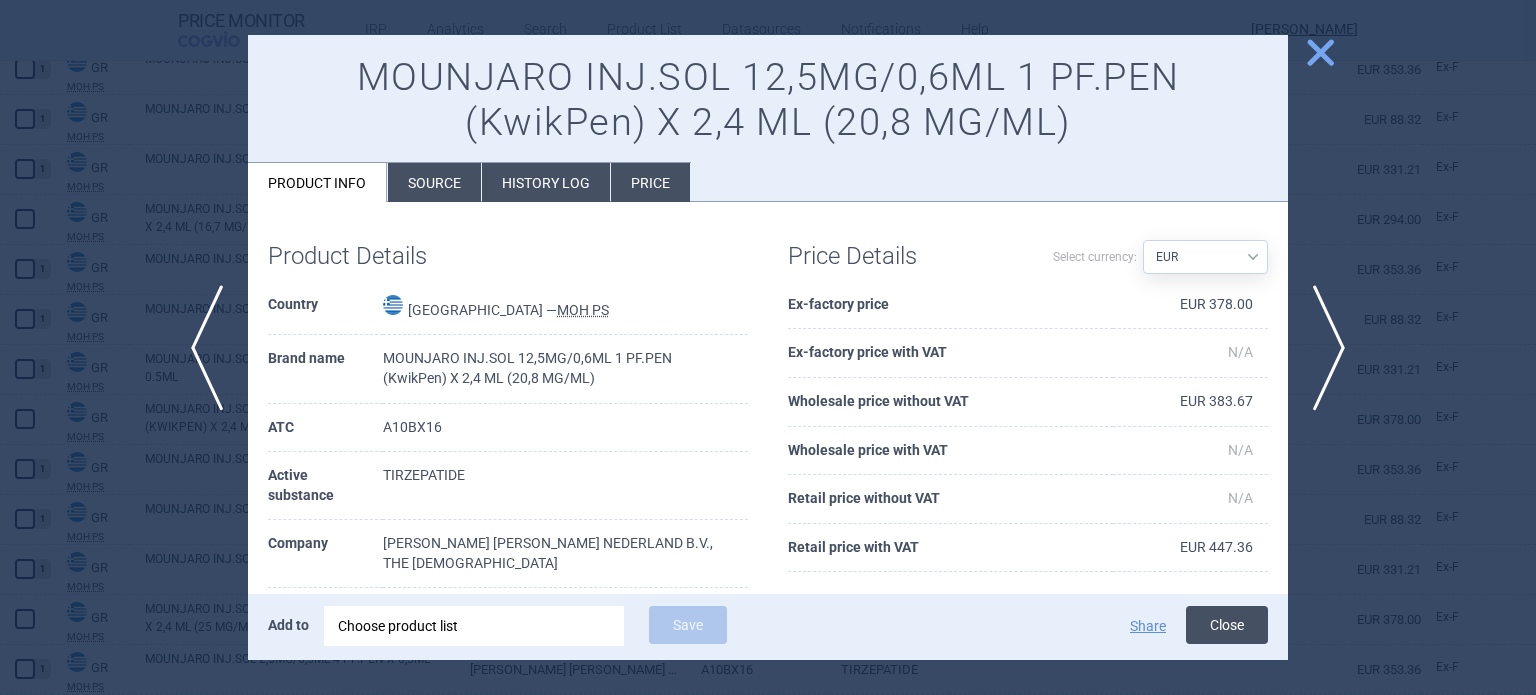 click on "Close" at bounding box center (1227, 625) 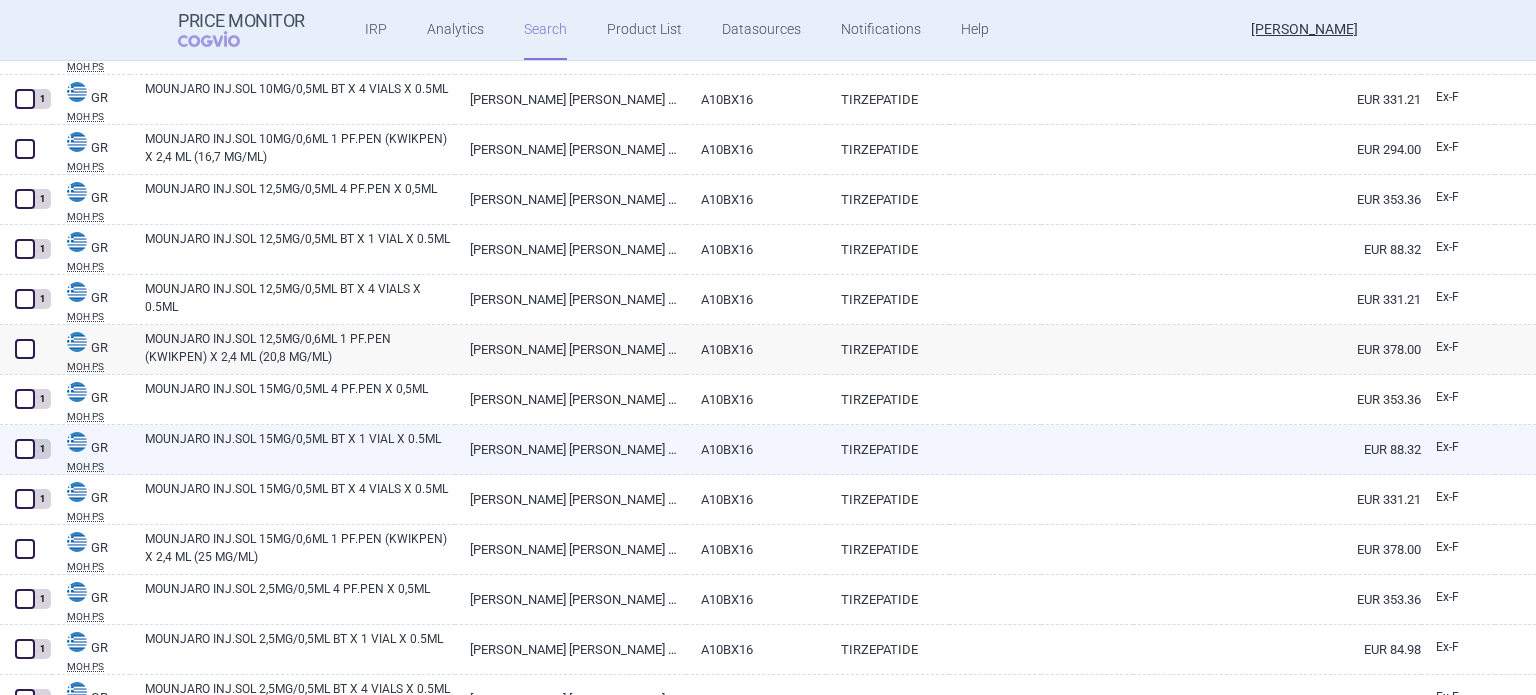 scroll, scrollTop: 900, scrollLeft: 0, axis: vertical 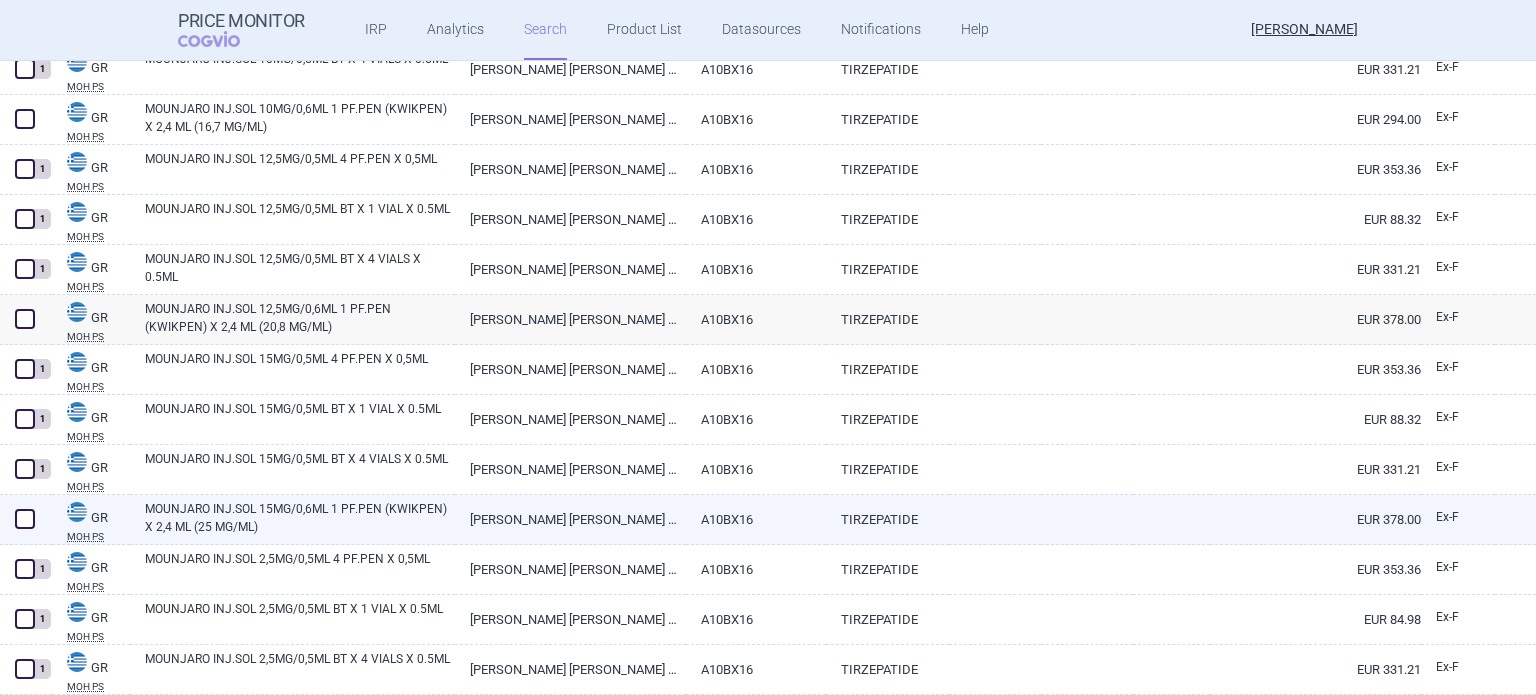 click on "MOUNJARO INJ.SOL 15MG/0,6ML 1 PF.PEN (KWIKPEN) X 2,4 ML (25 MG/ML)" at bounding box center [300, 518] 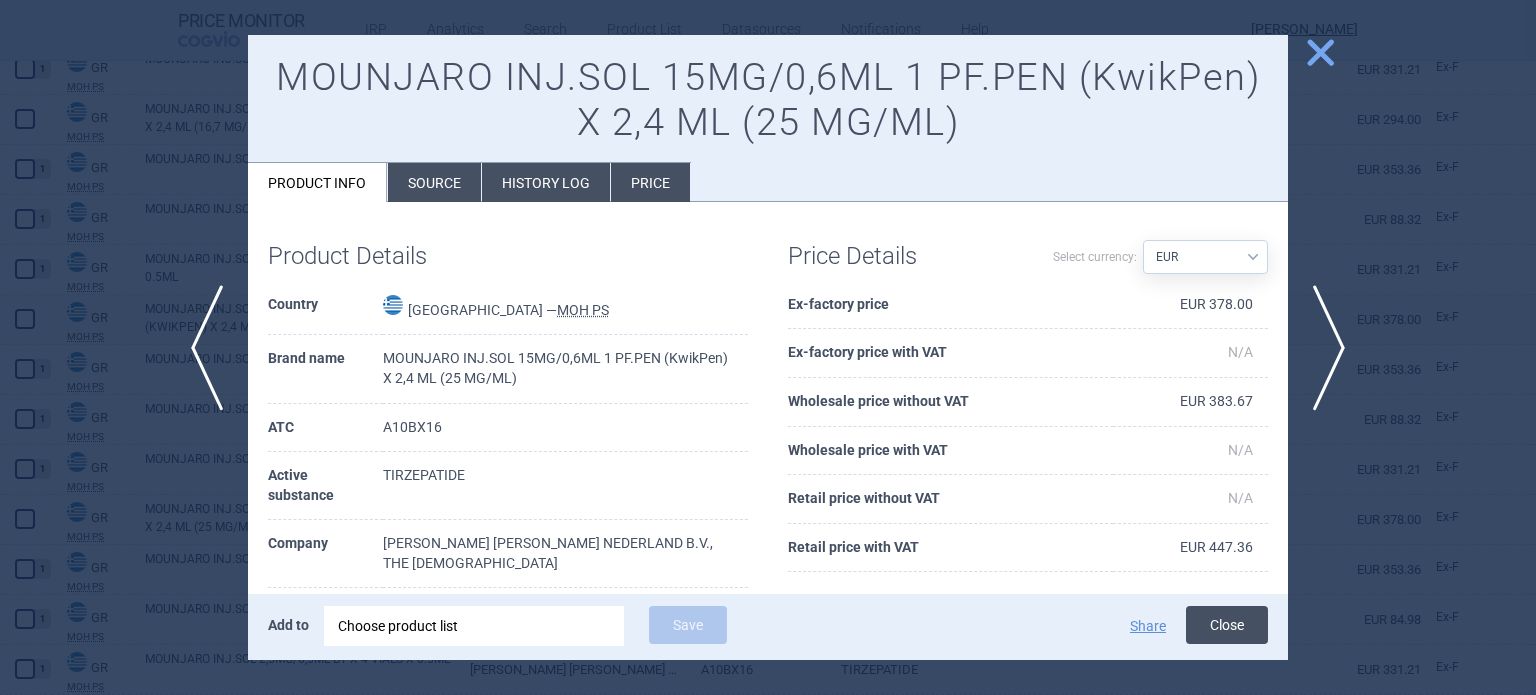click on "Close" at bounding box center (1227, 625) 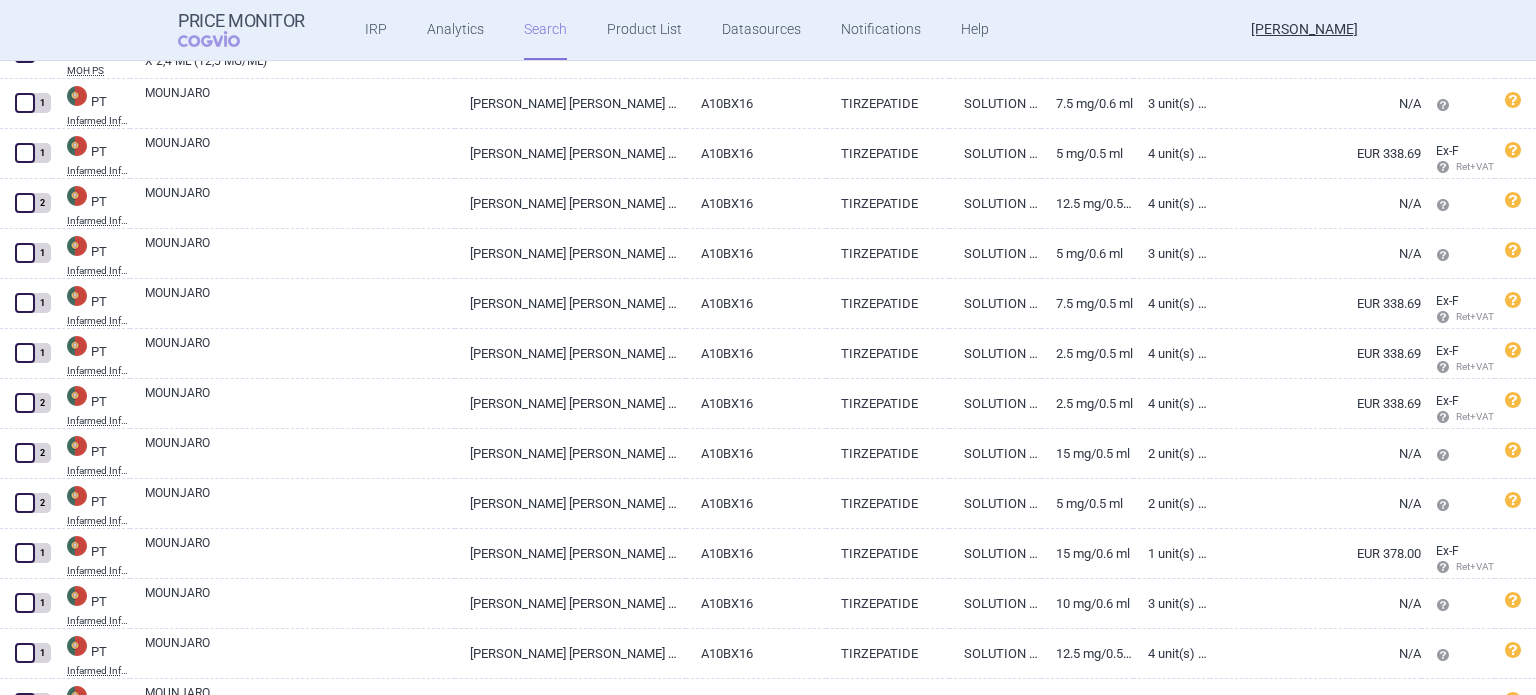 scroll, scrollTop: 2000, scrollLeft: 0, axis: vertical 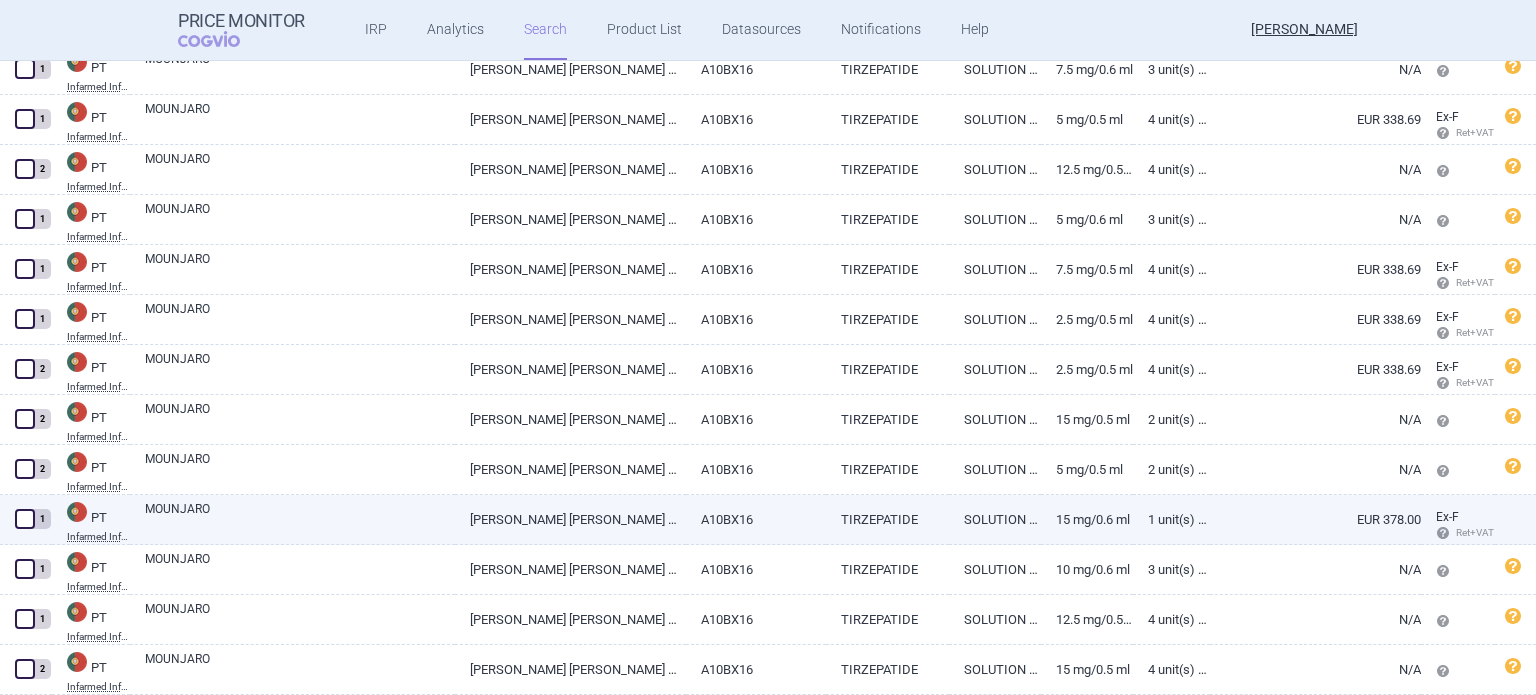 click on "[PERSON_NAME] [PERSON_NAME] NEDERLAND, B.V." at bounding box center [570, 519] 